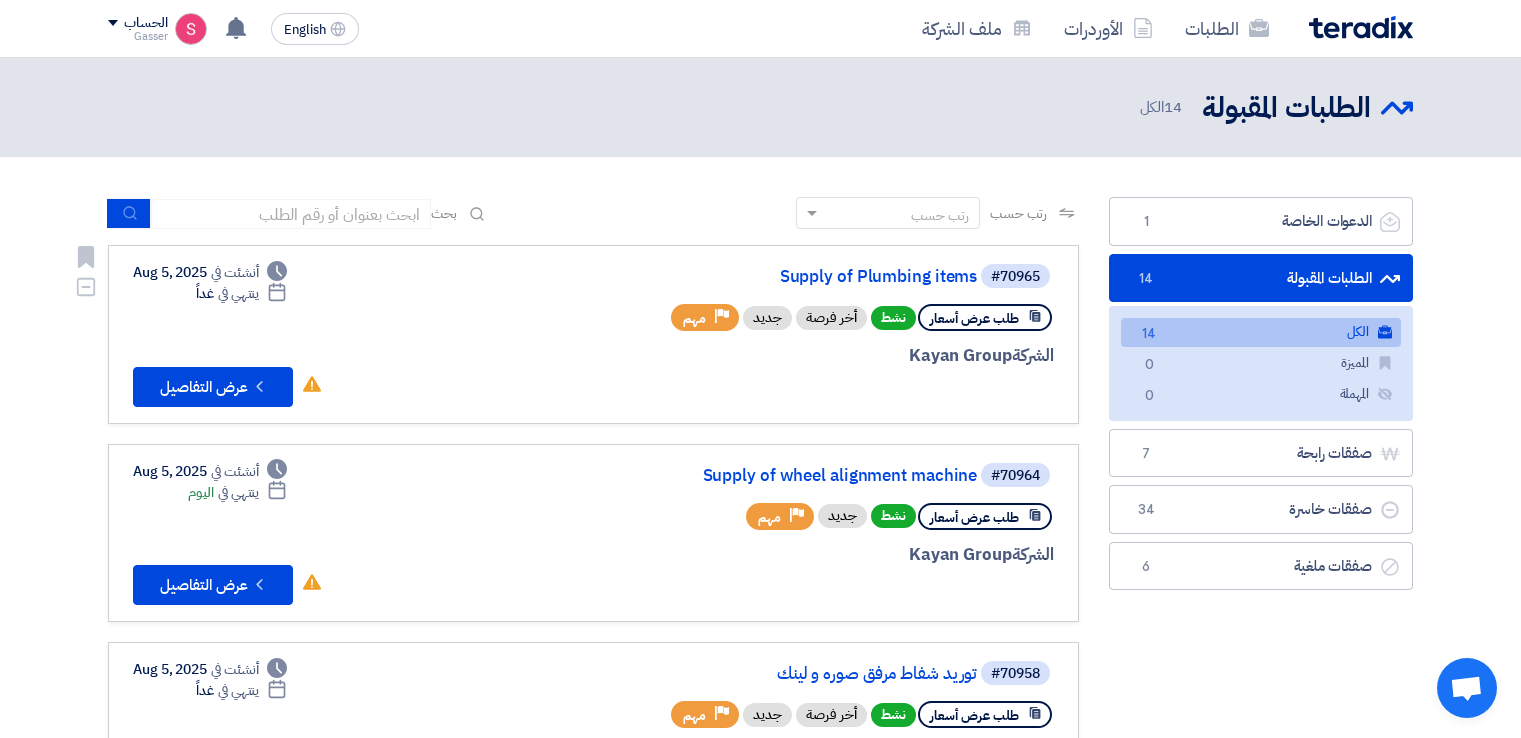 scroll, scrollTop: 0, scrollLeft: 0, axis: both 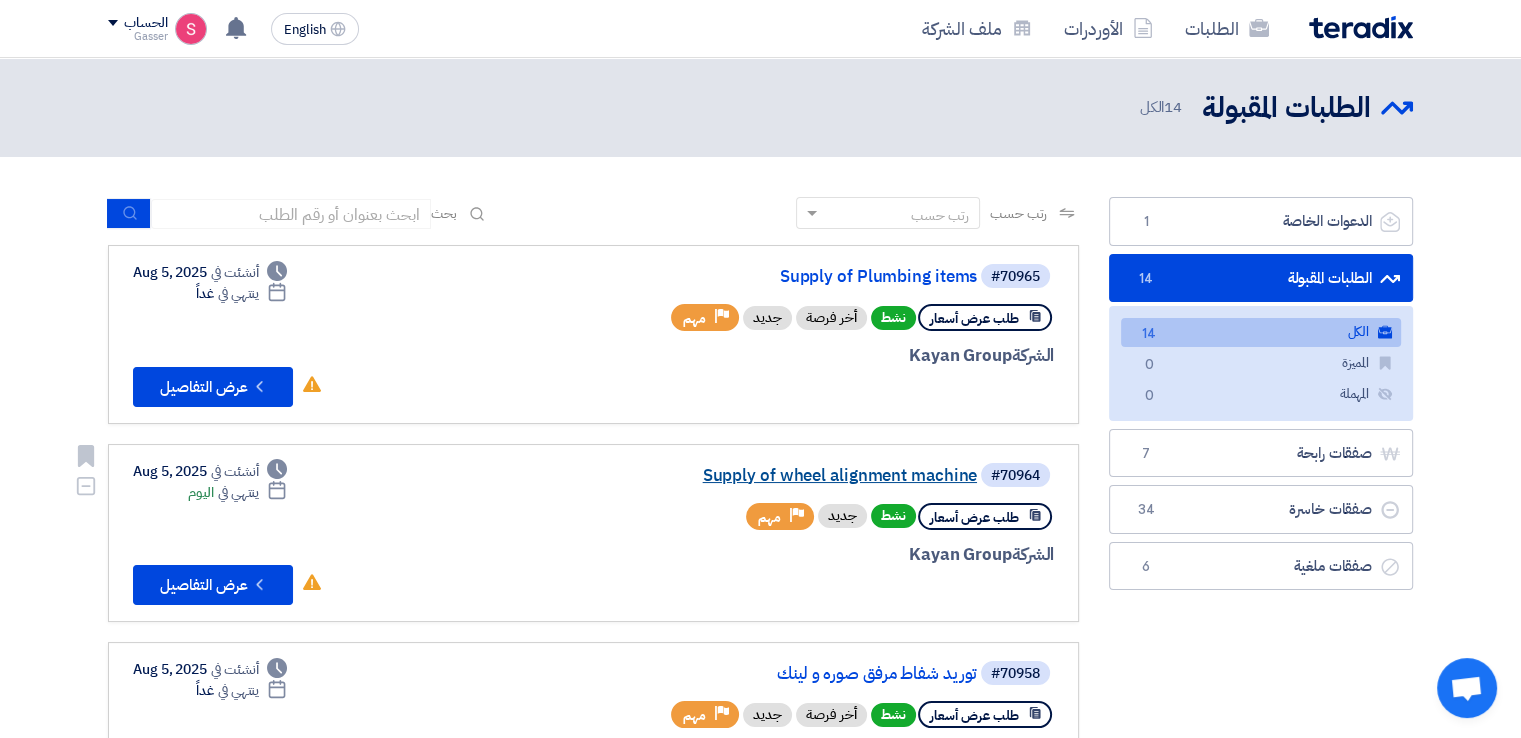 click on "Supply of wheel alignment machine" 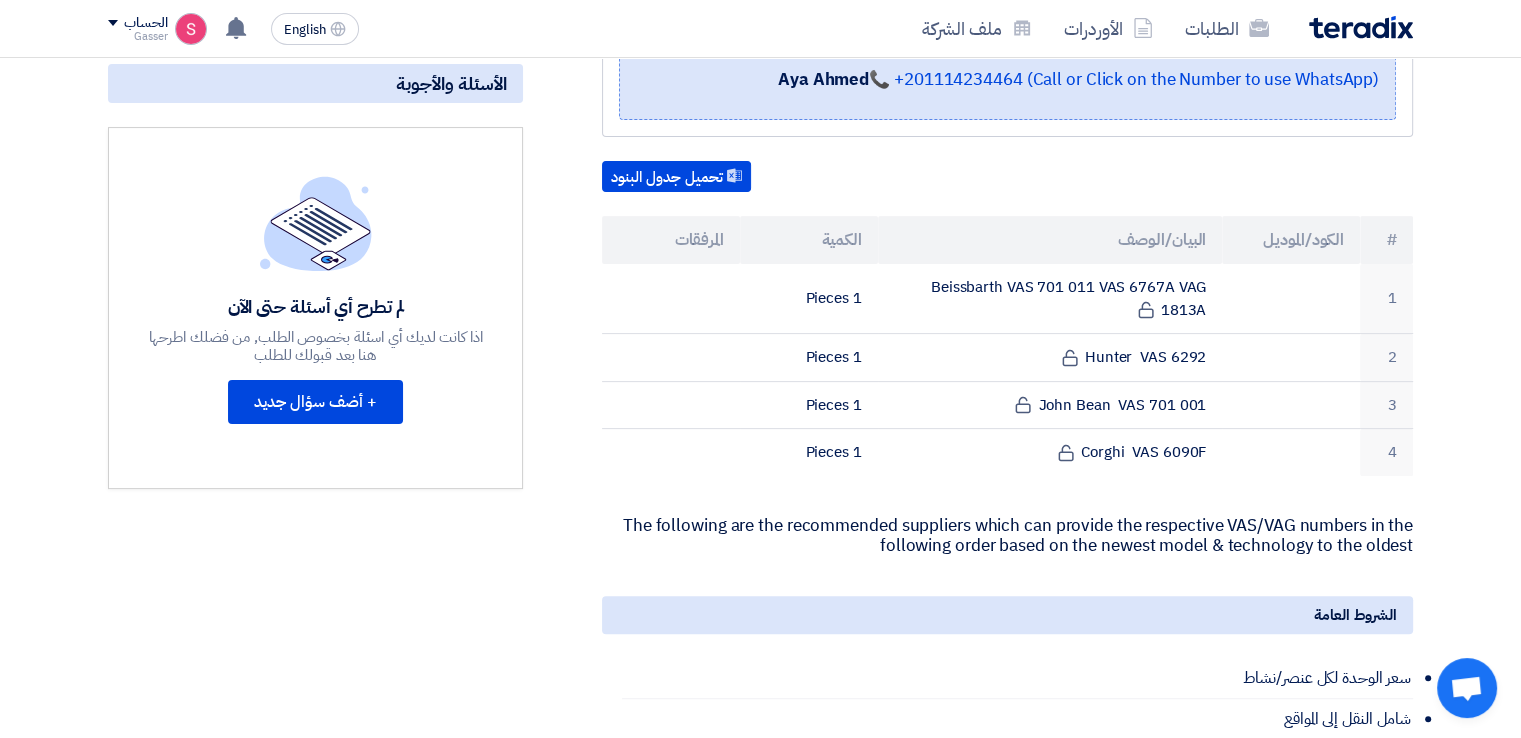 scroll, scrollTop: 500, scrollLeft: 0, axis: vertical 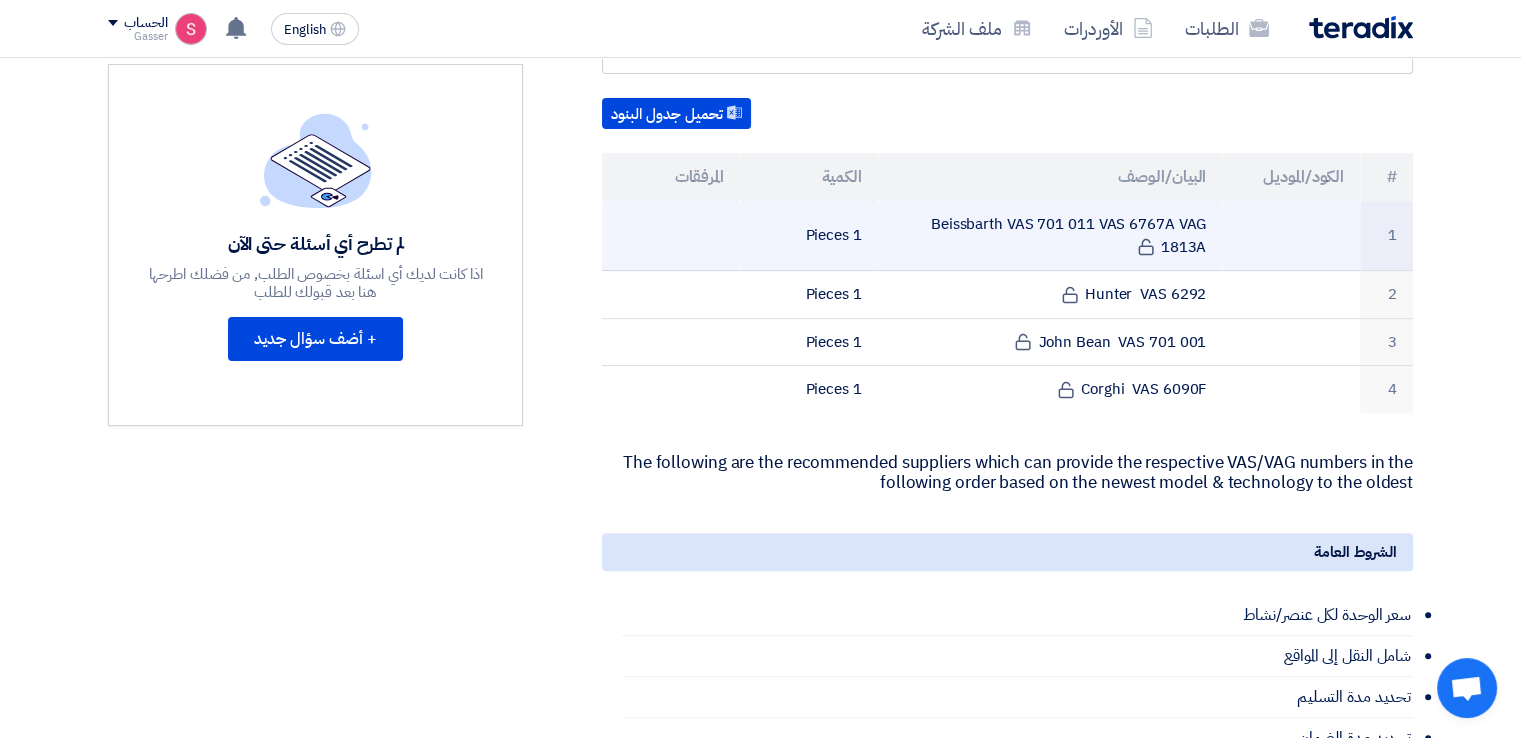 drag, startPoint x: 922, startPoint y: 218, endPoint x: 1224, endPoint y: 235, distance: 302.4781 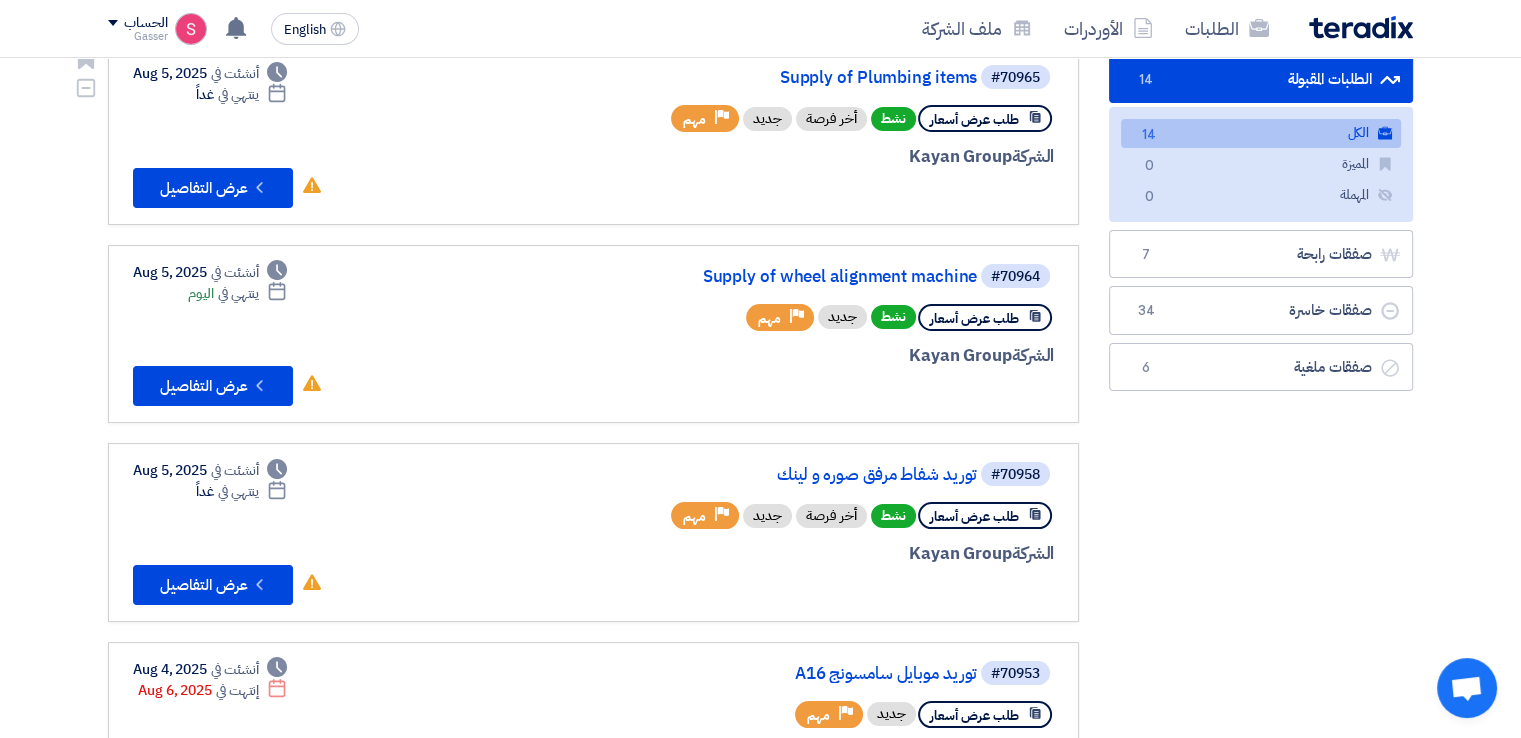 scroll, scrollTop: 200, scrollLeft: 0, axis: vertical 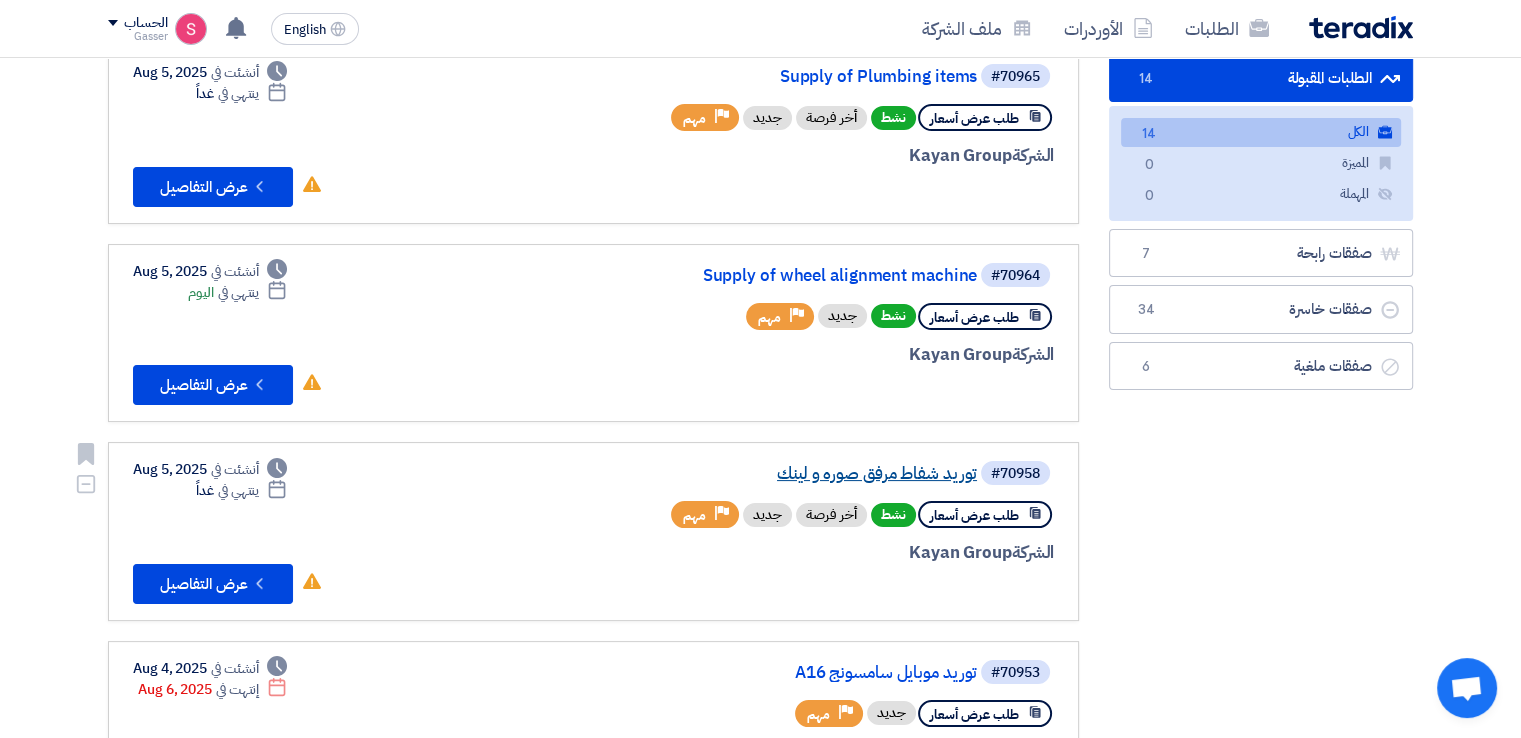 click on "توريد شفاط مرفق صوره و لينك" 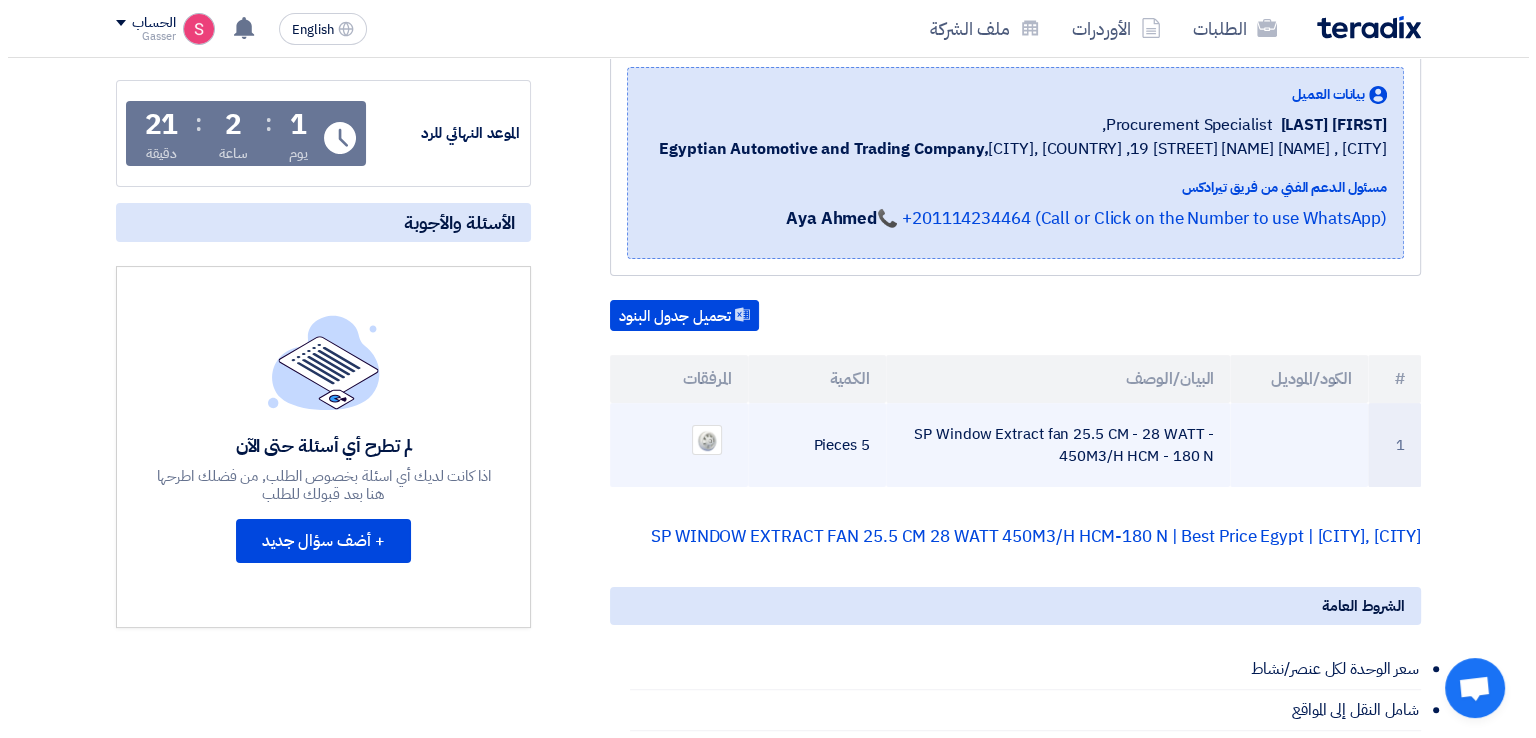 scroll, scrollTop: 300, scrollLeft: 0, axis: vertical 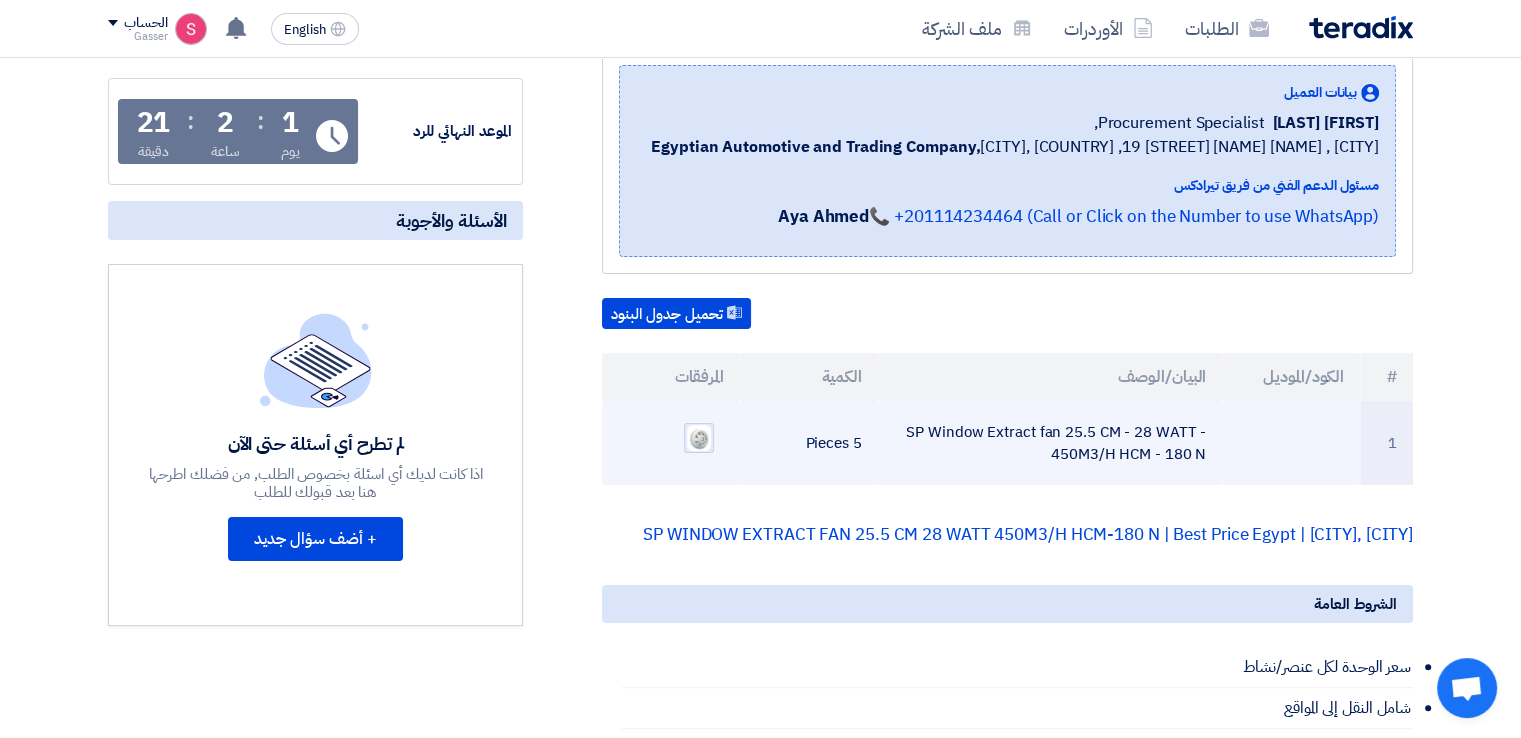 click 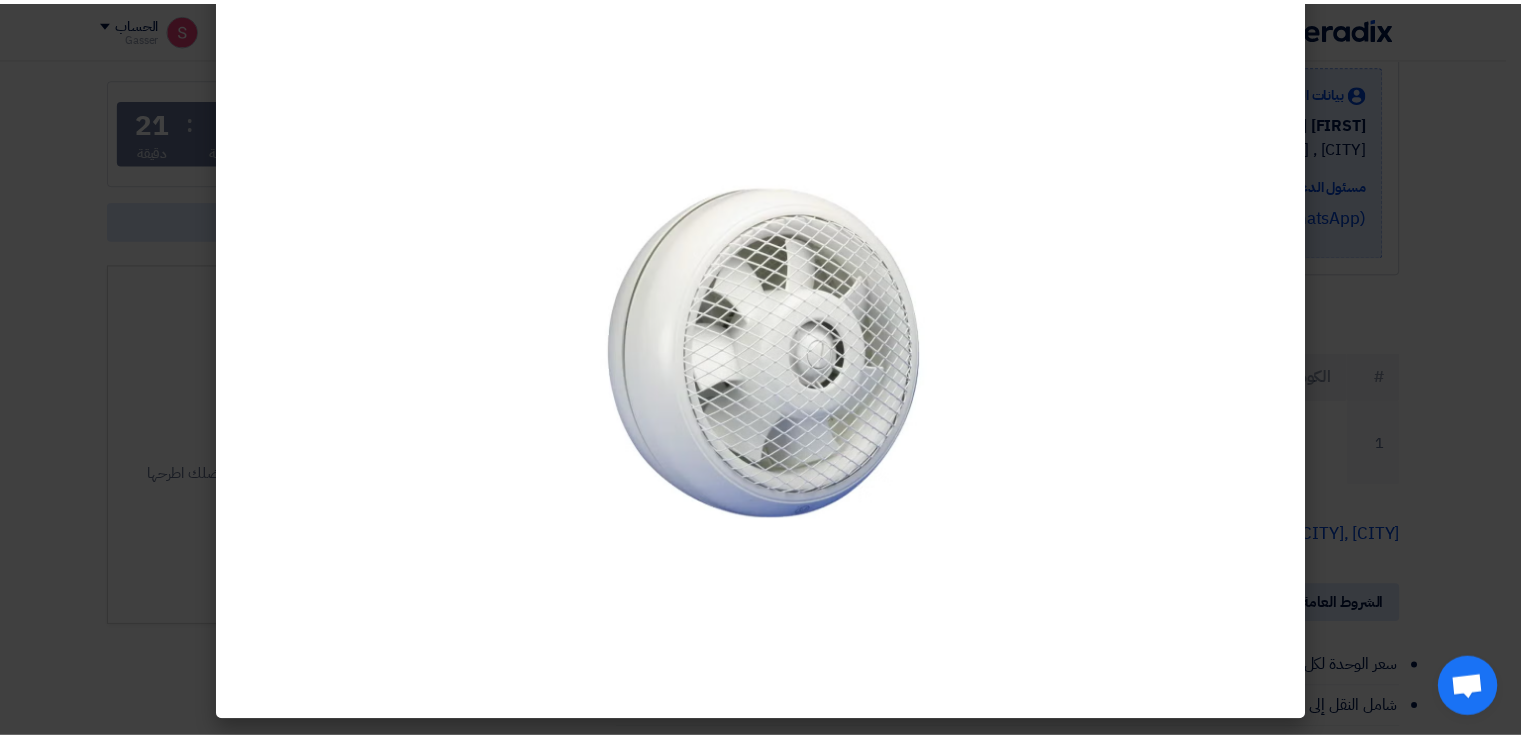 scroll, scrollTop: 0, scrollLeft: 0, axis: both 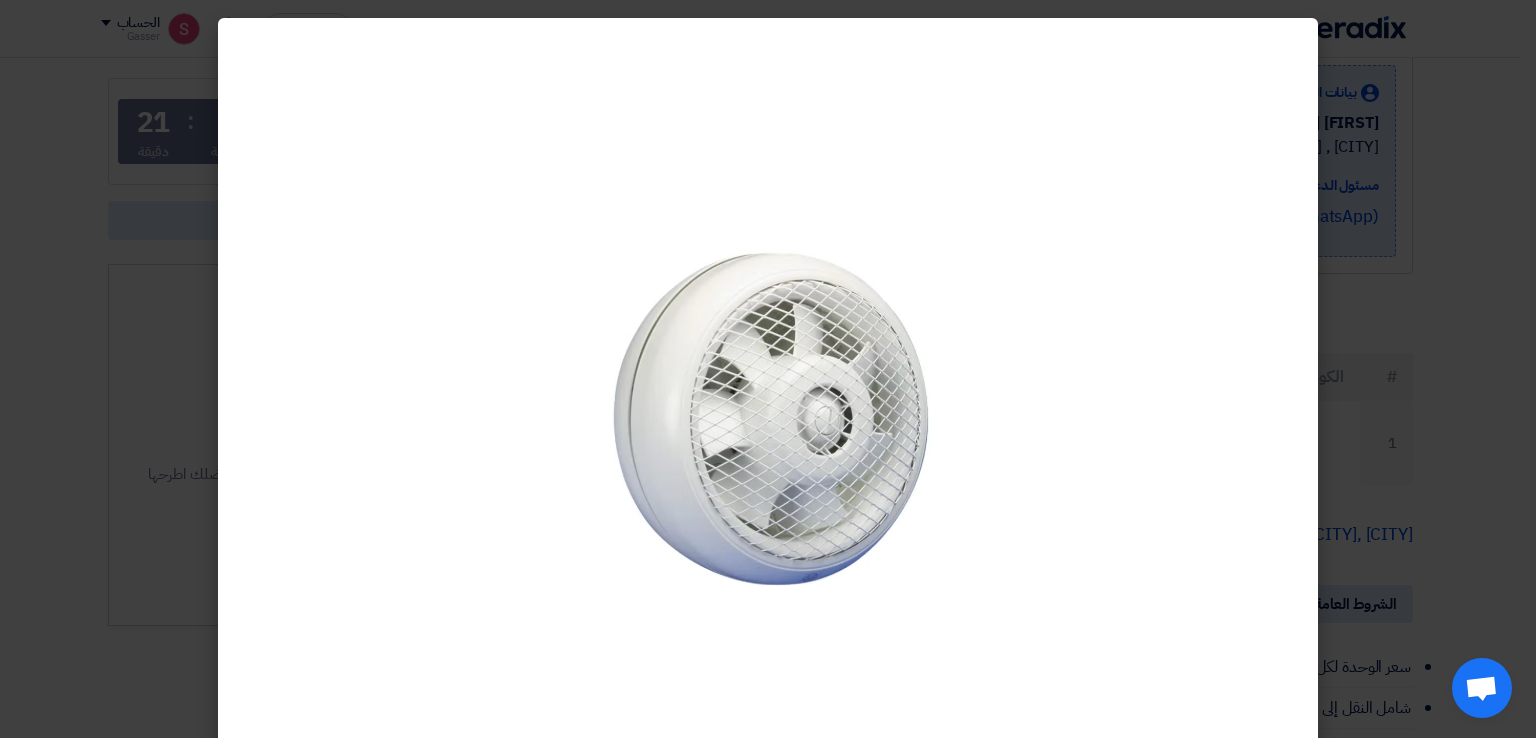 click 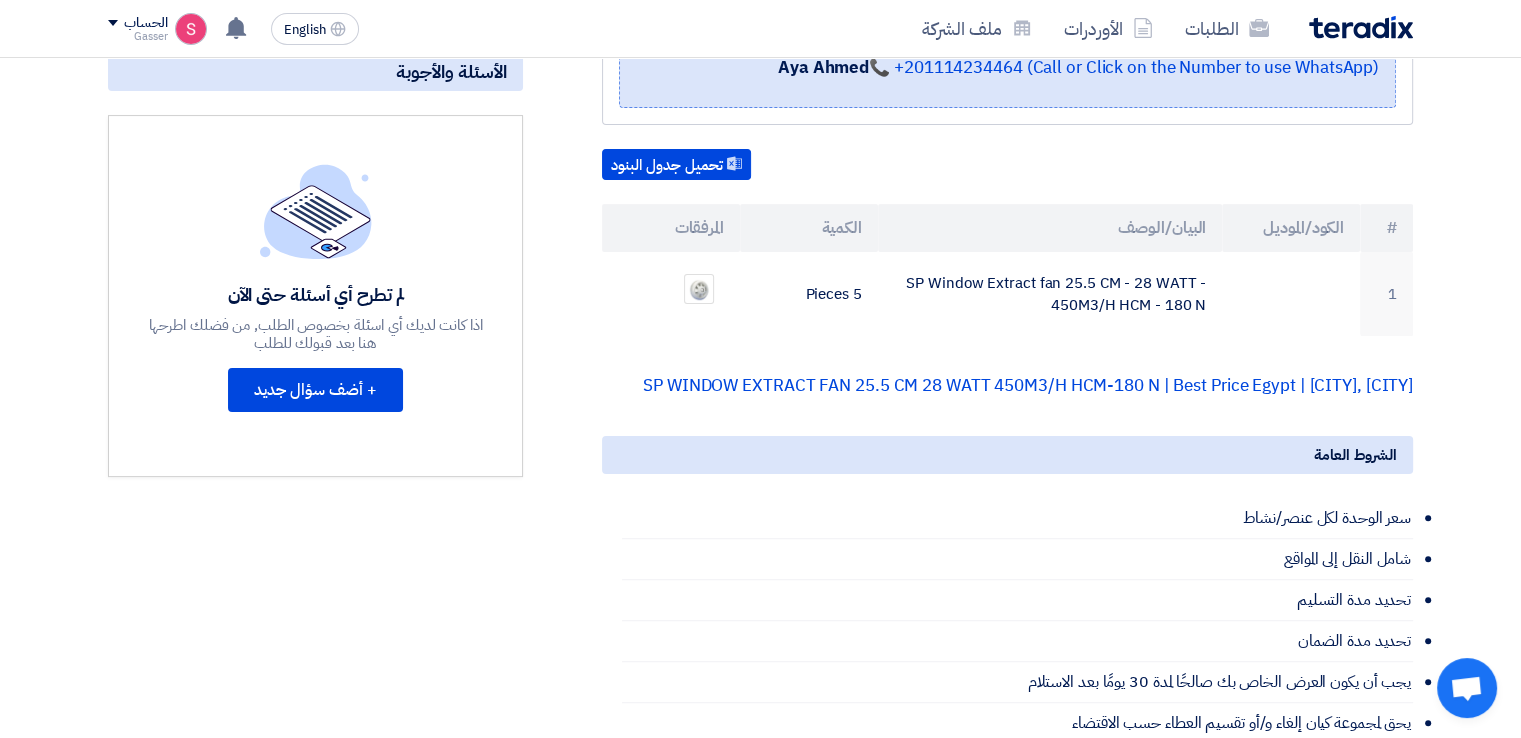 scroll, scrollTop: 500, scrollLeft: 0, axis: vertical 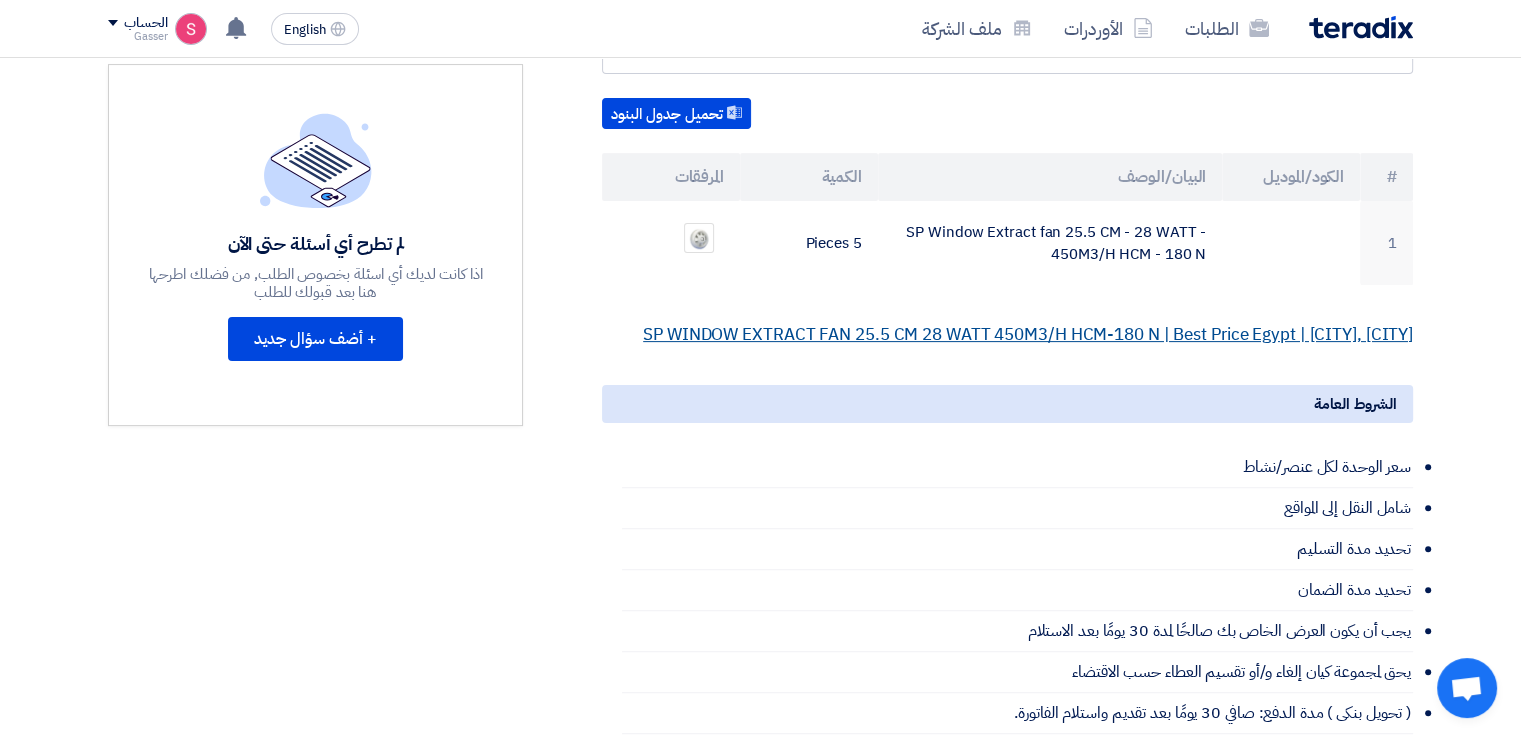 click on "SP WINDOW EXTRACT FAN 25.5 CM 28 WATT 450M3/H HCM-180 N | Best Price Egypt | Cairo, Giza" 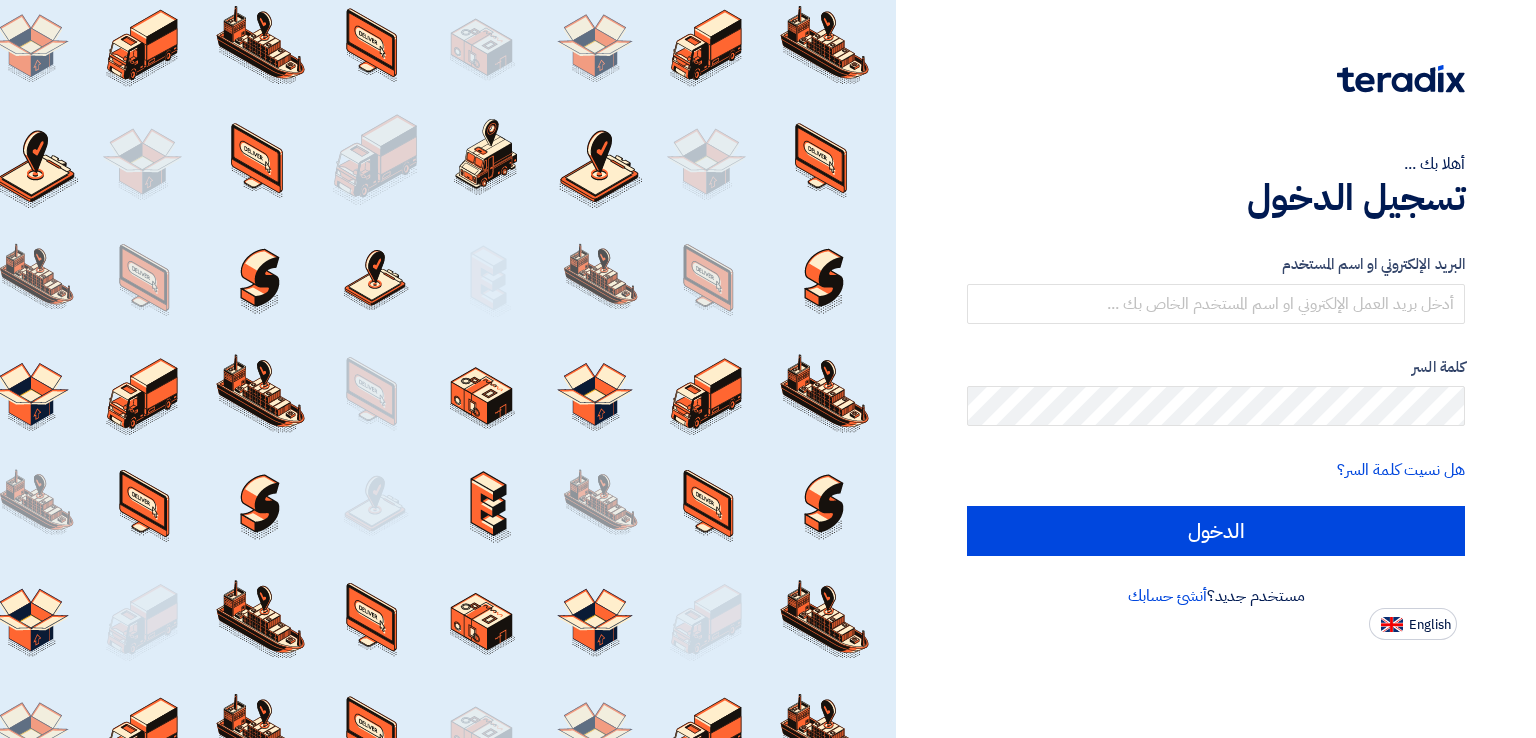 scroll, scrollTop: 0, scrollLeft: 0, axis: both 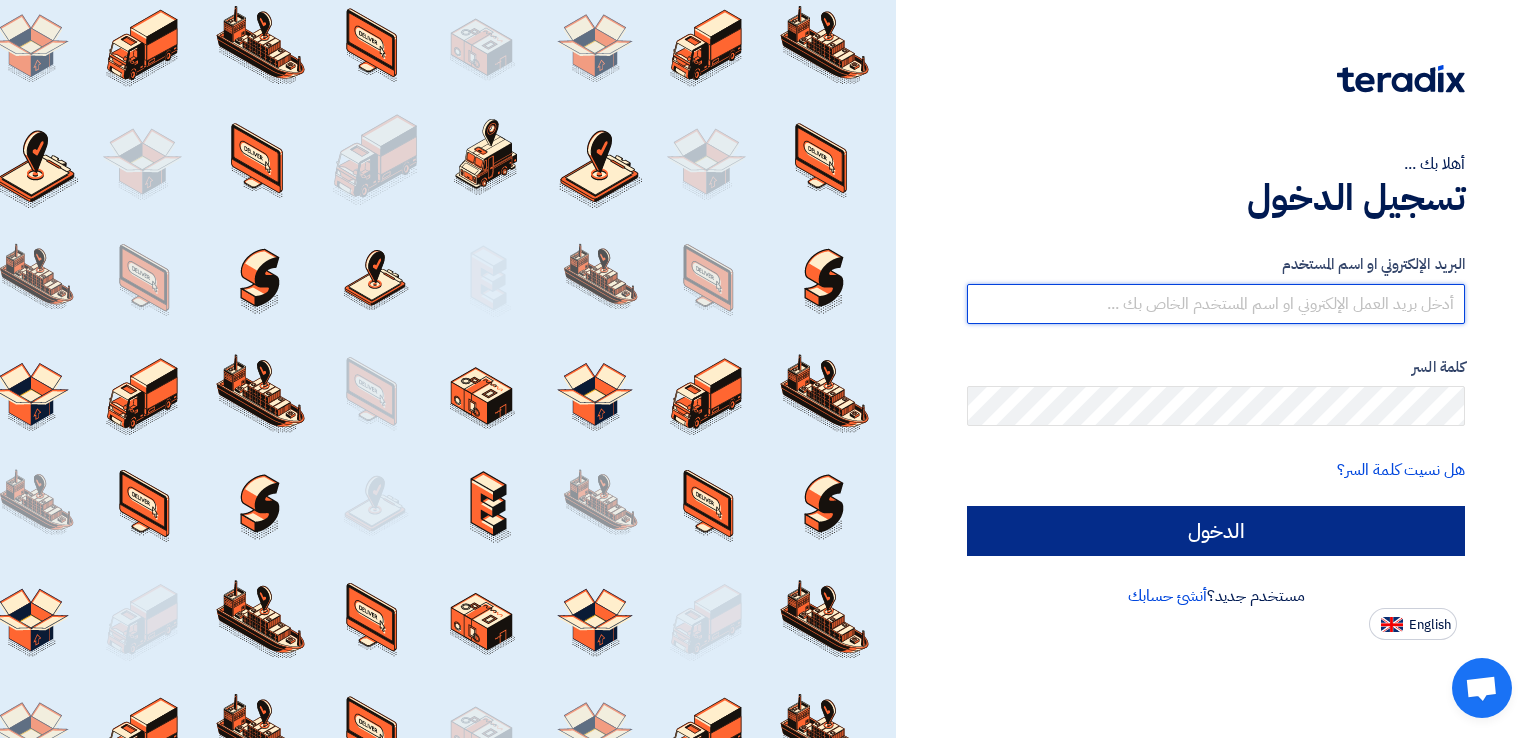 type on "[EMAIL]" 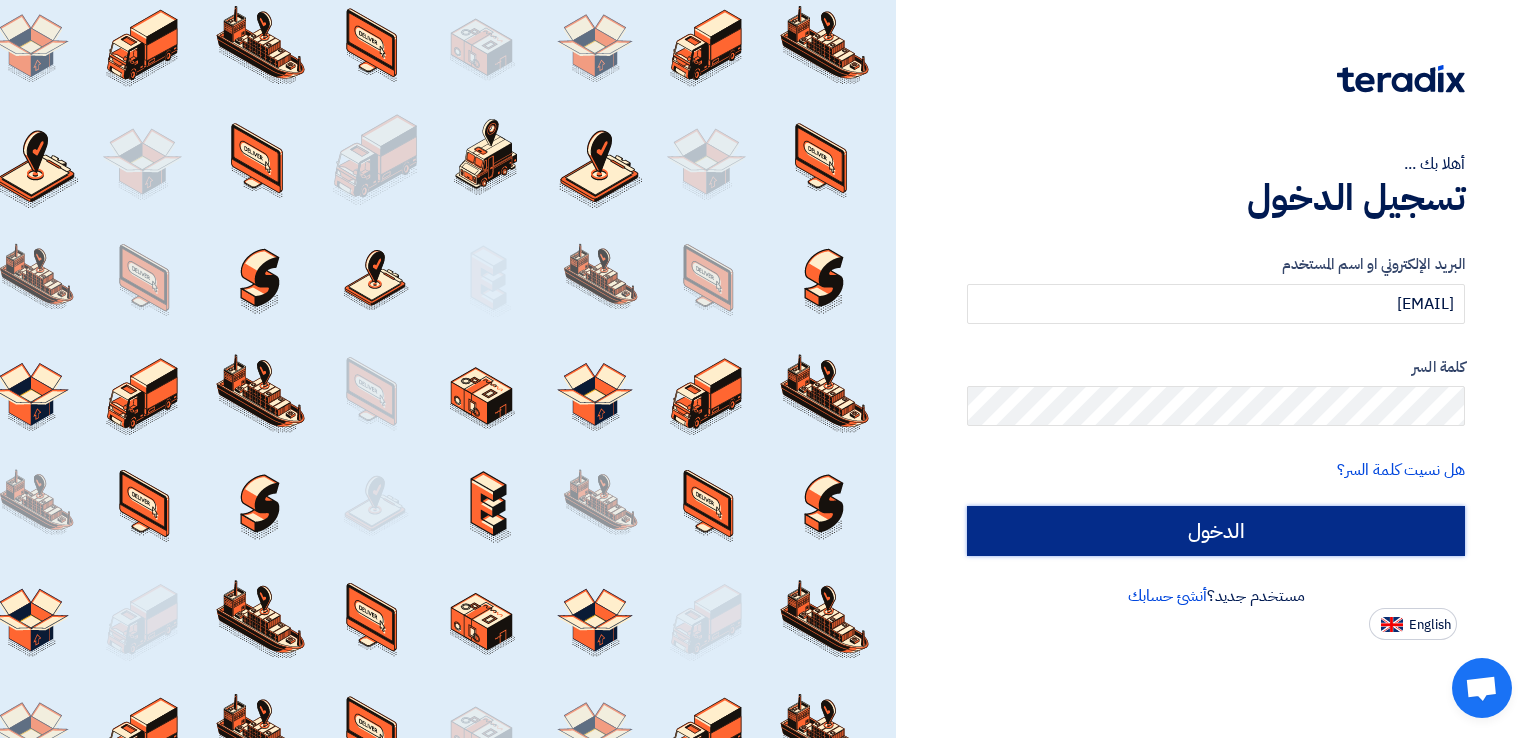 click on "الدخول" 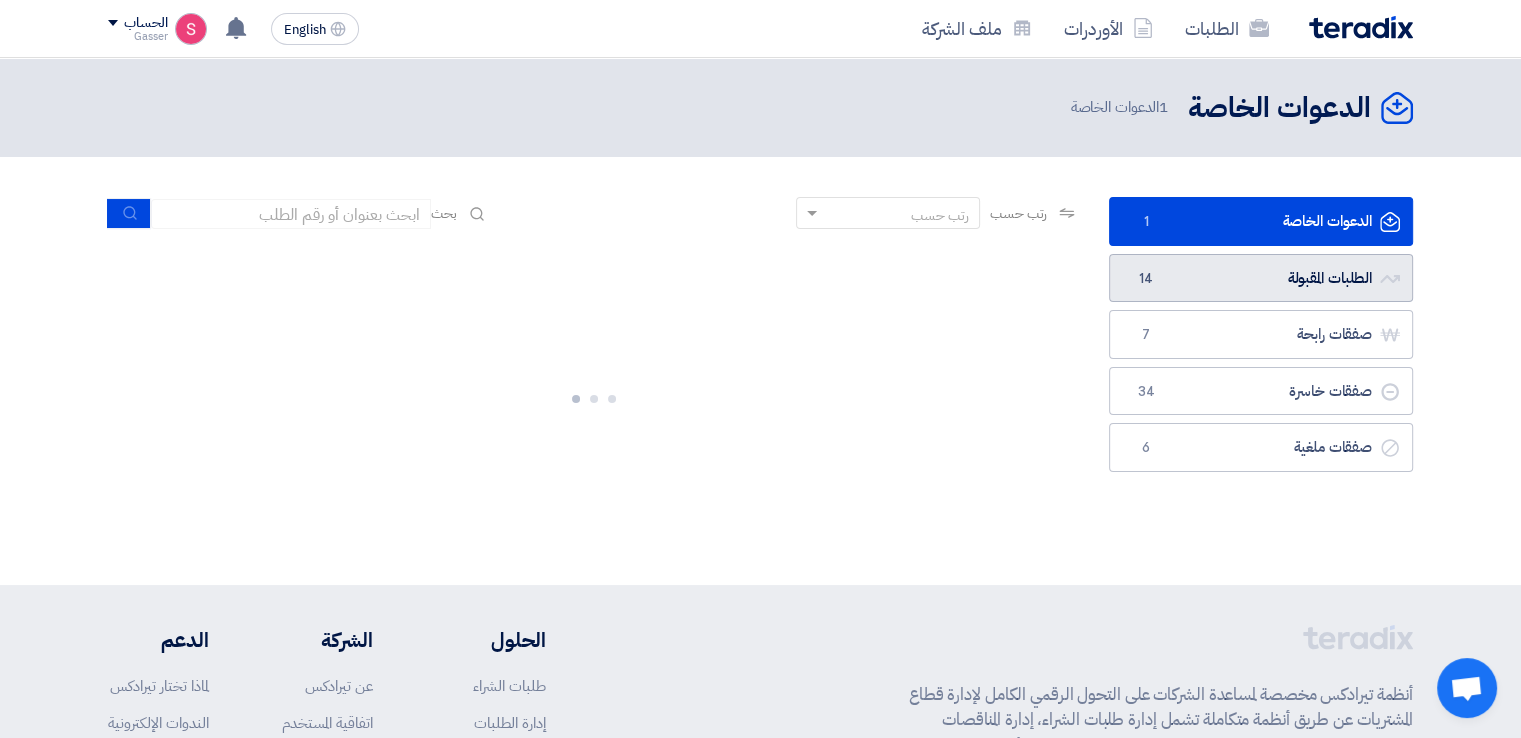 click on "الطلبات المقبولة
الطلبات المقبولة
14" 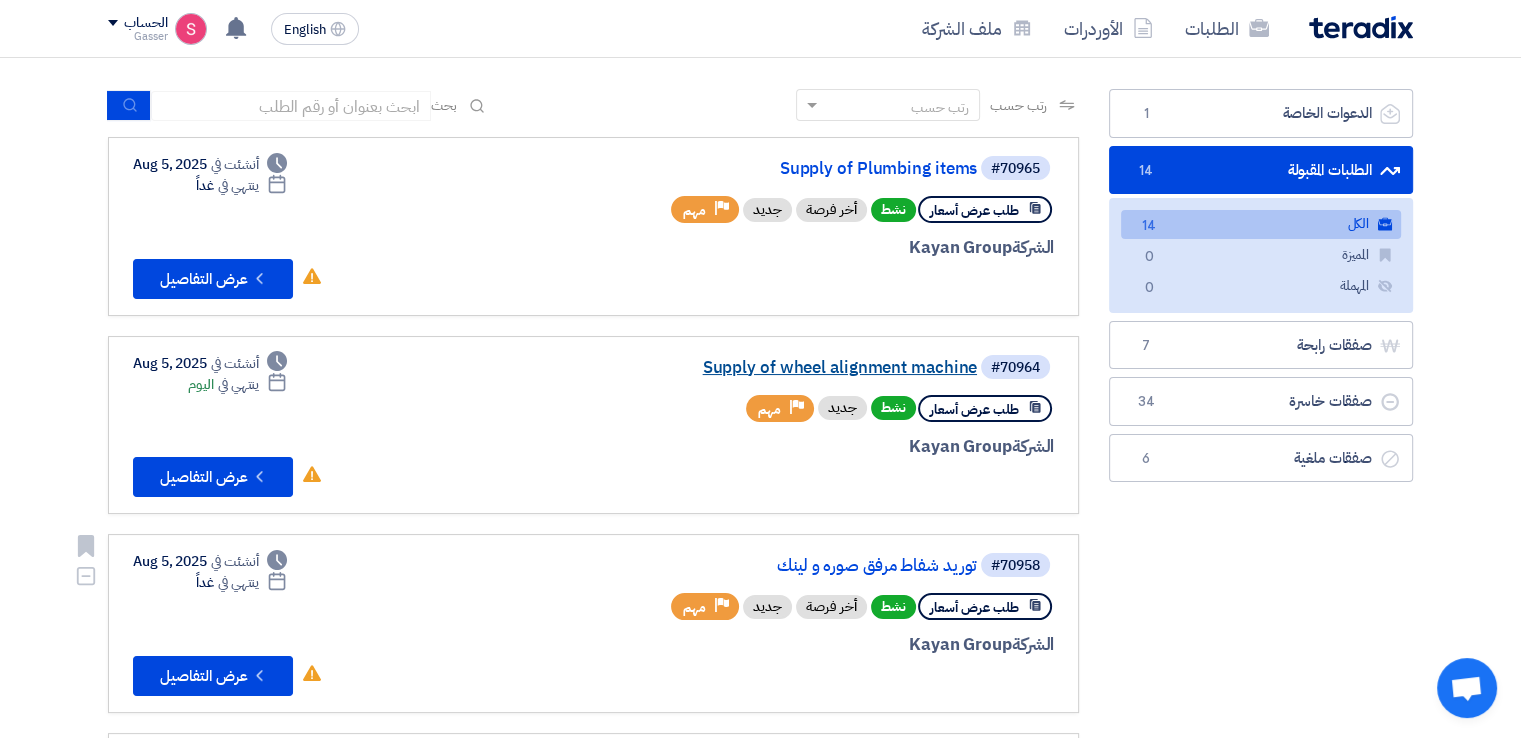 scroll, scrollTop: 100, scrollLeft: 0, axis: vertical 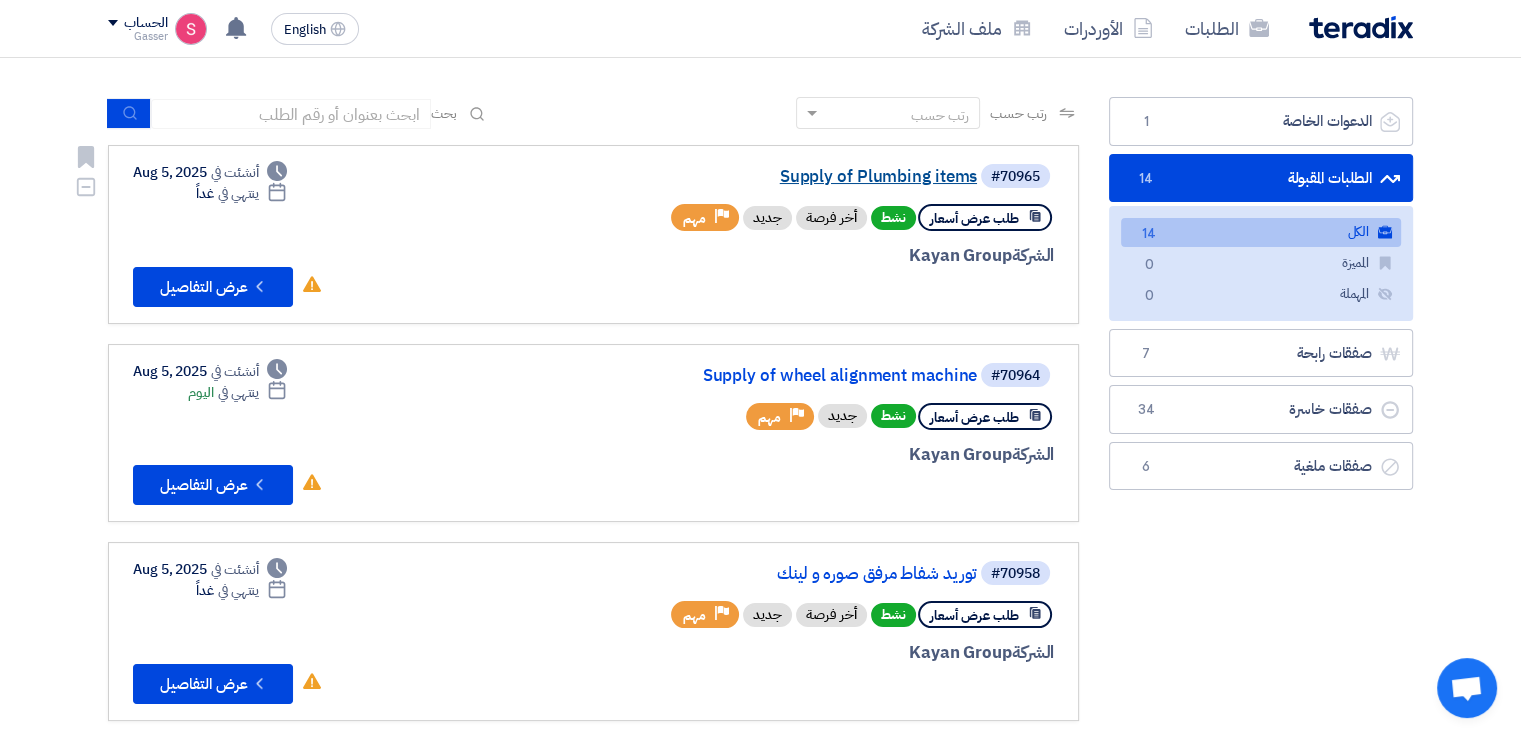 click on "Supply of Plumbing items" 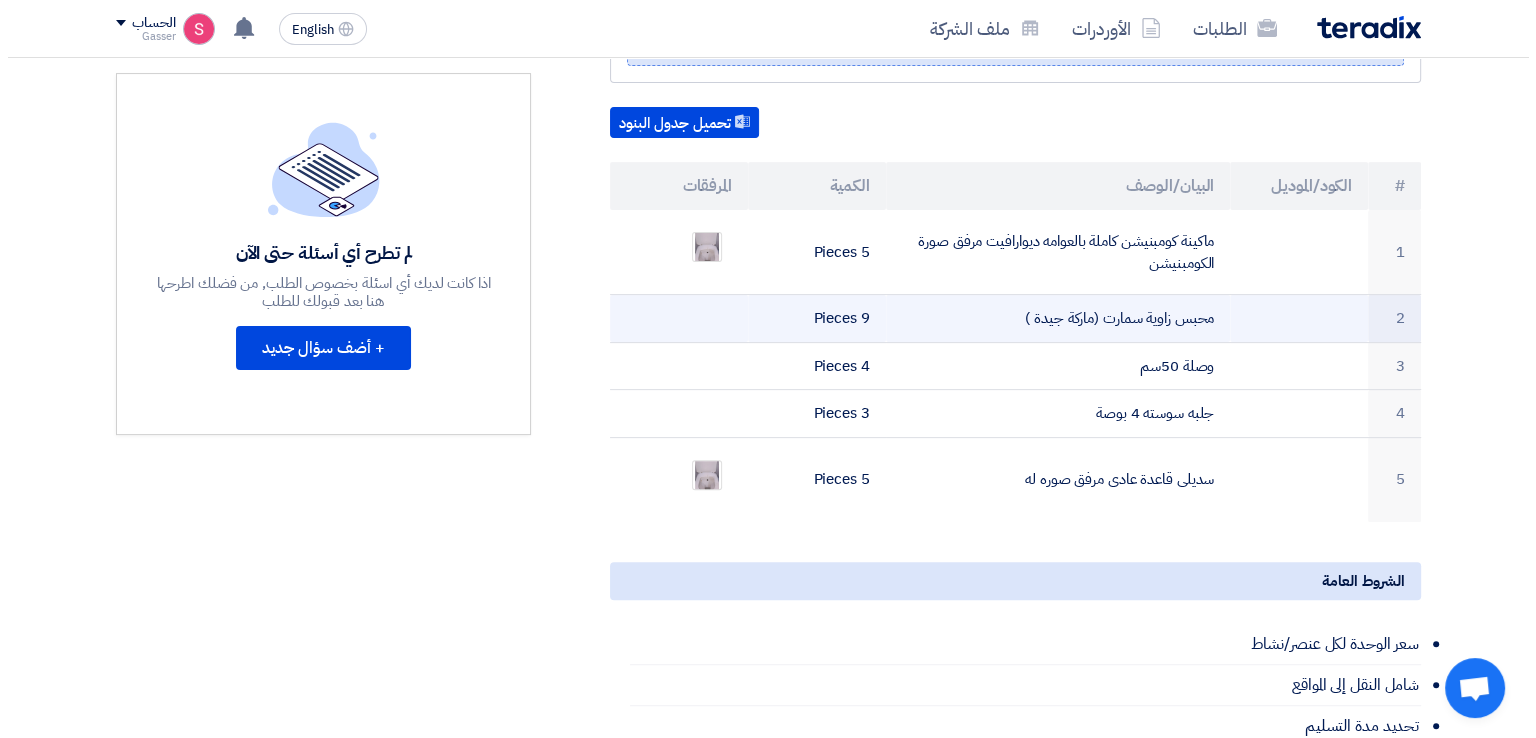 scroll, scrollTop: 500, scrollLeft: 0, axis: vertical 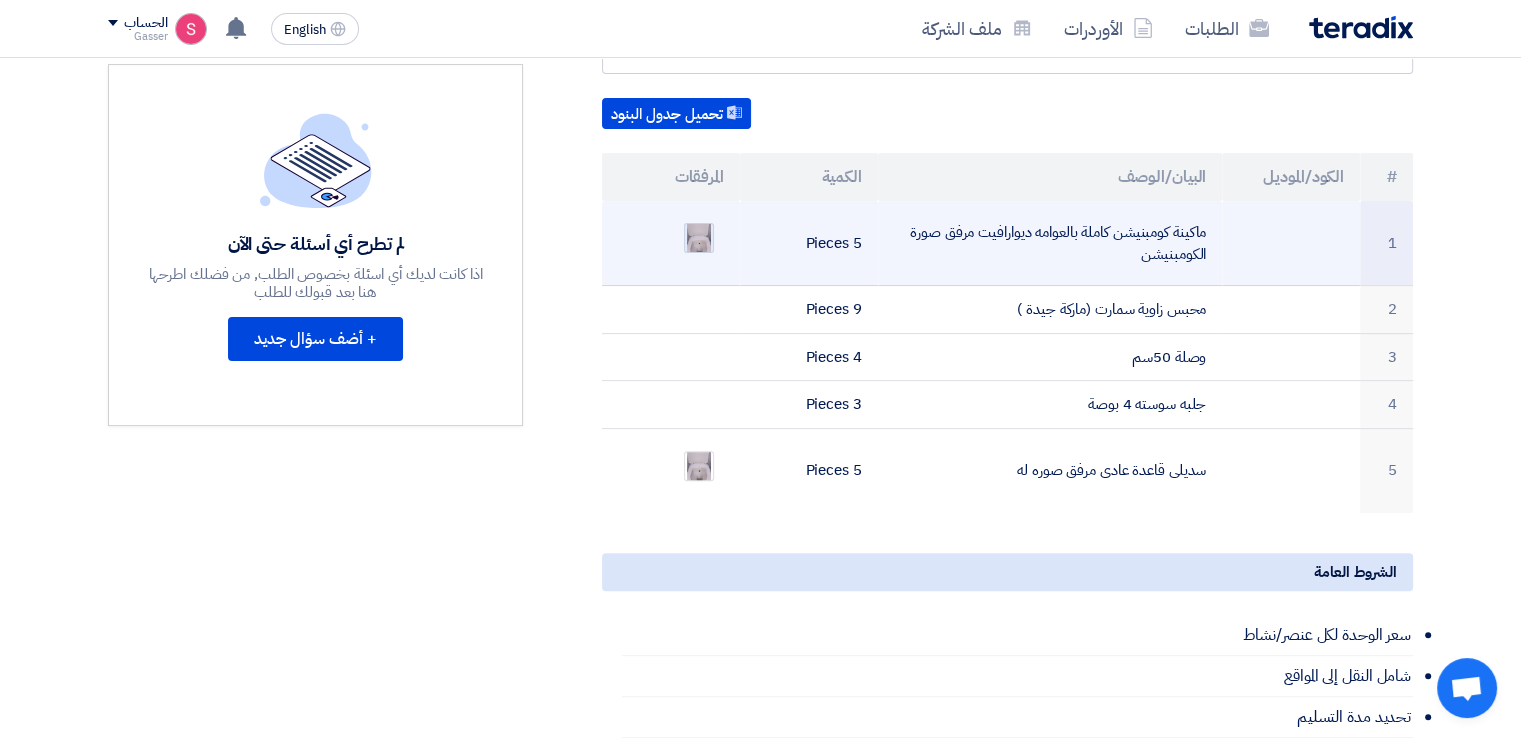 click 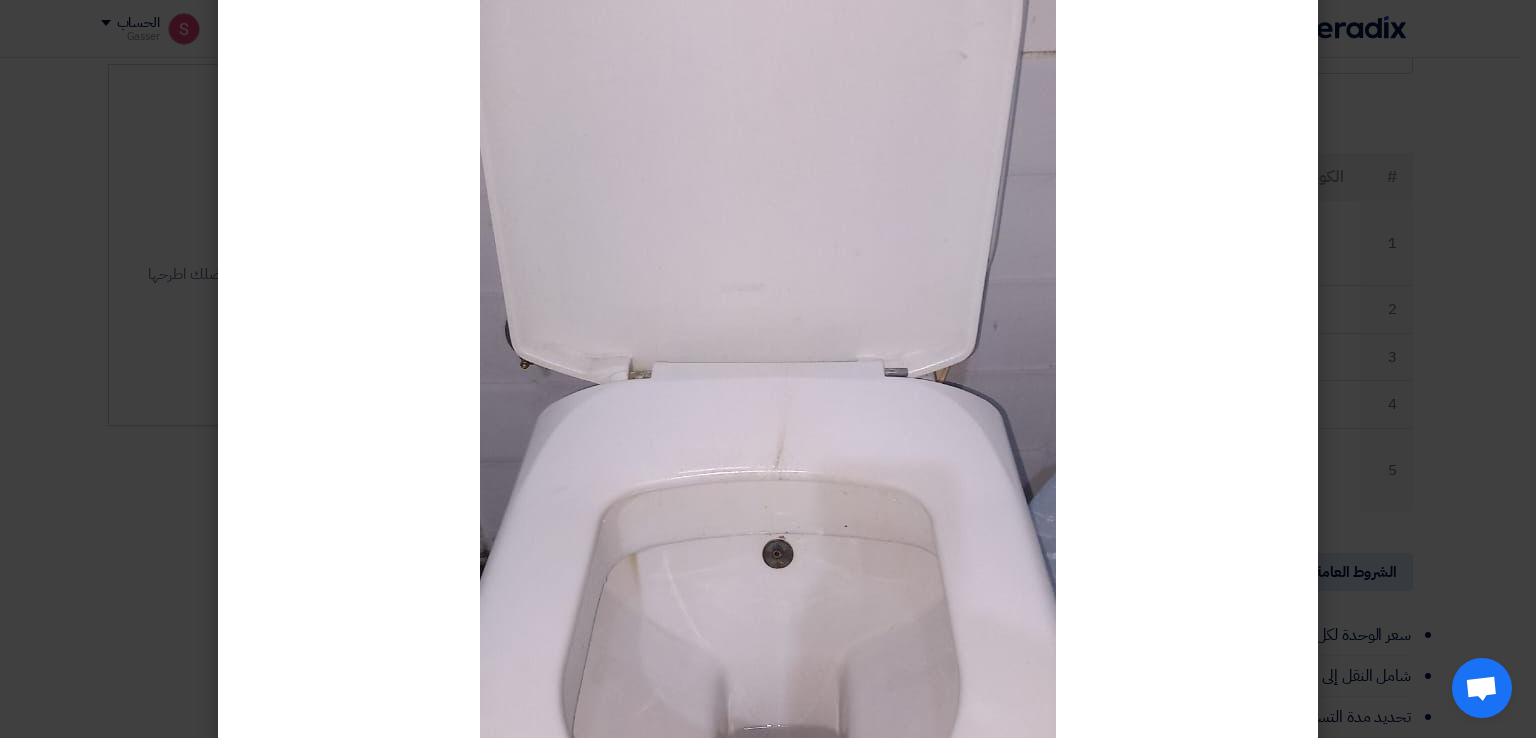 scroll, scrollTop: 0, scrollLeft: 0, axis: both 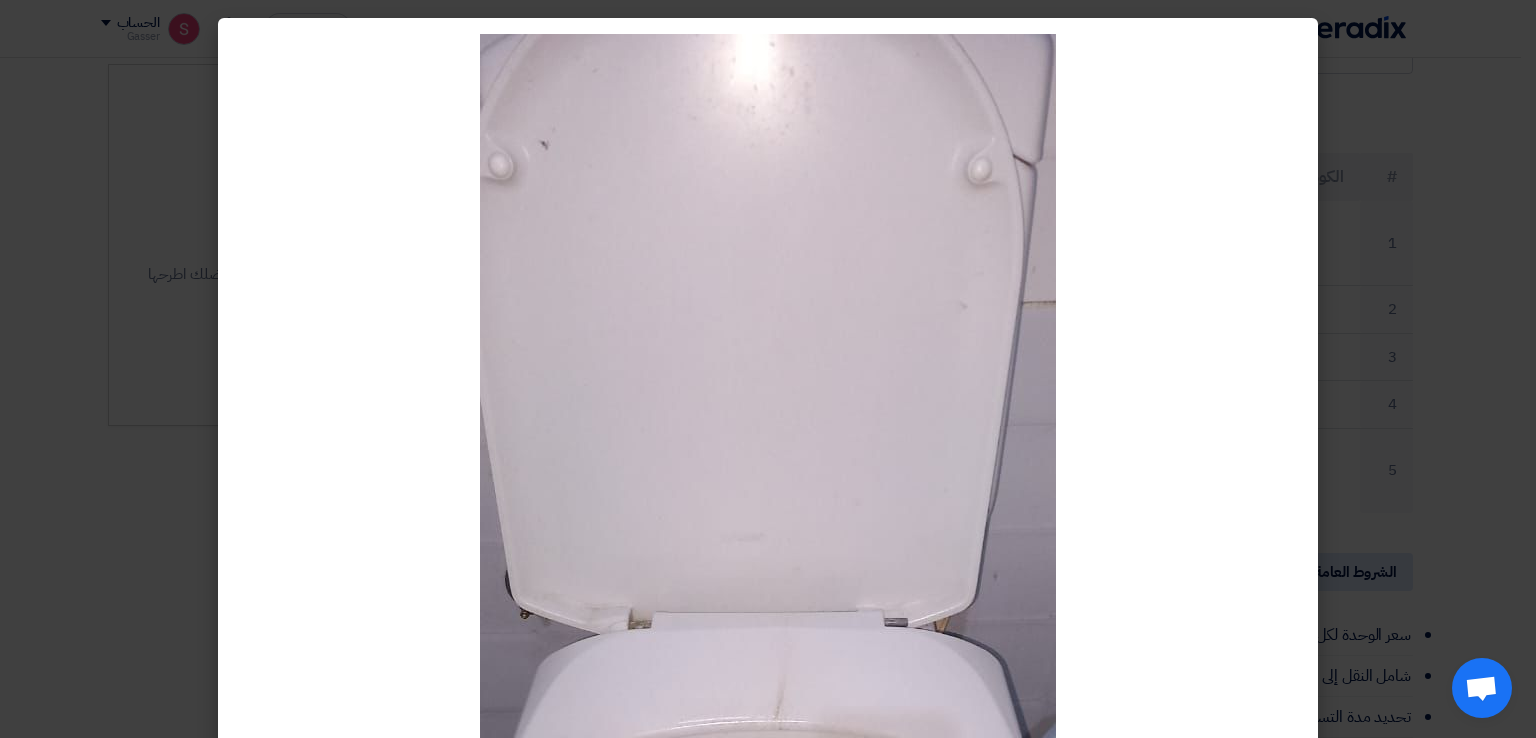 drag, startPoint x: 898, startPoint y: 314, endPoint x: 792, endPoint y: 271, distance: 114.38969 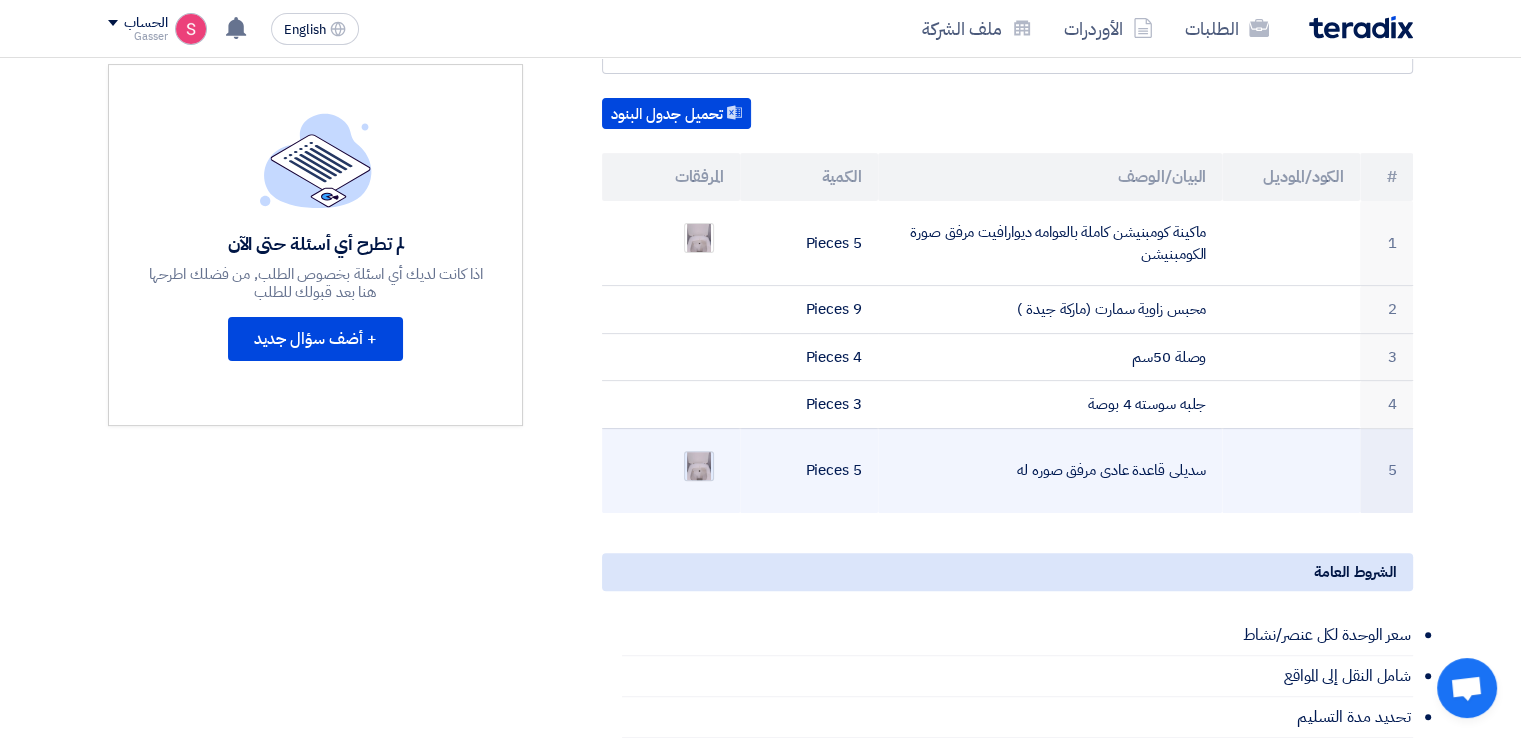 click 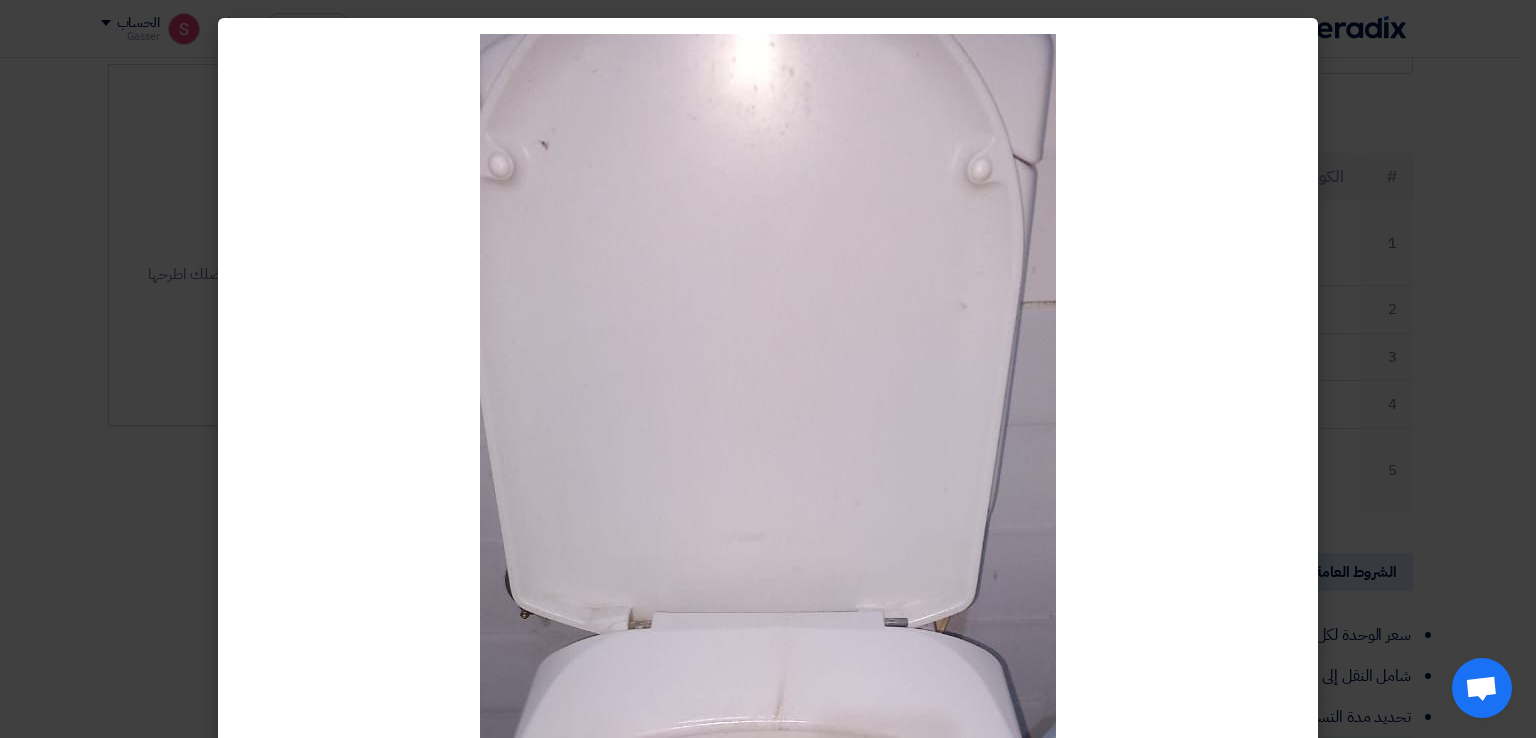 click 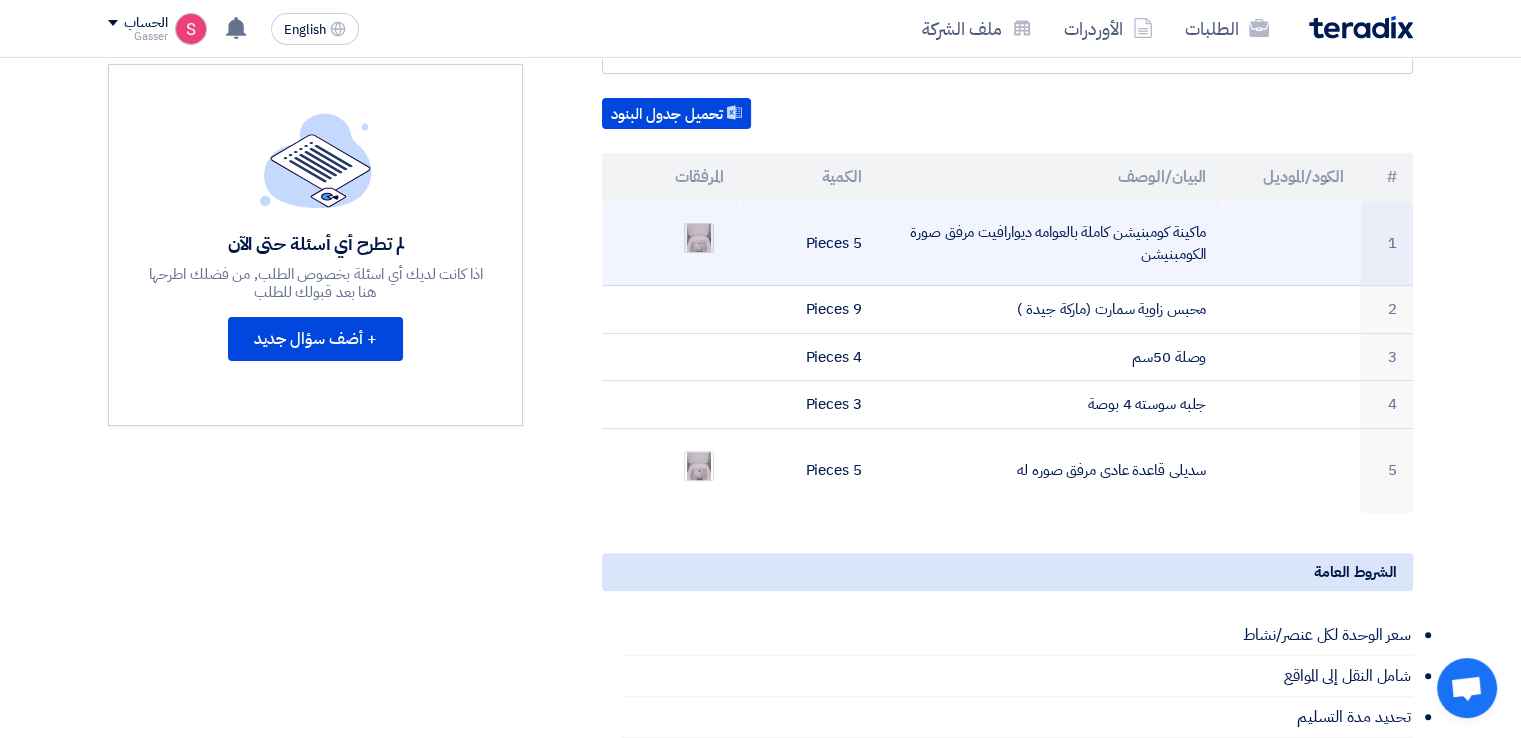 click 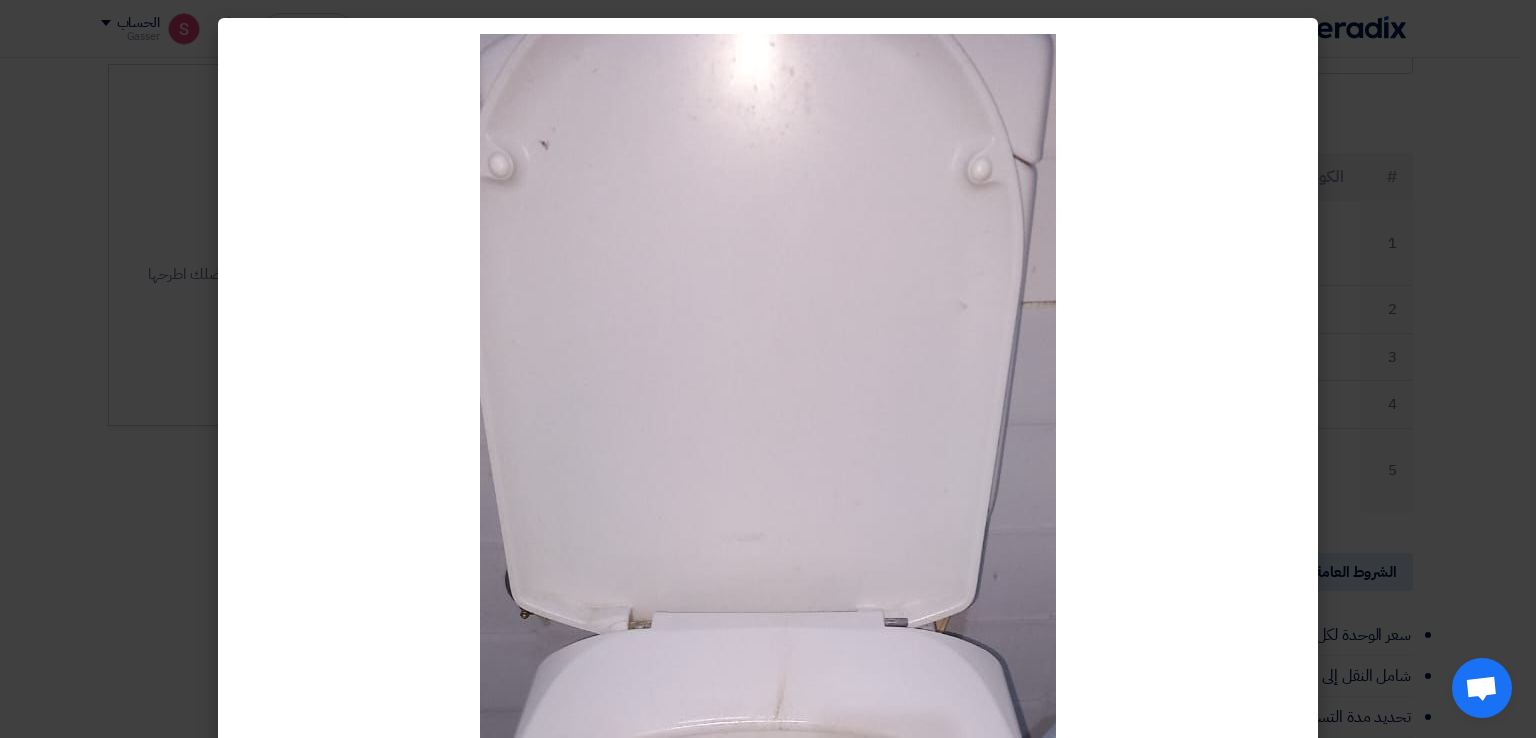 click 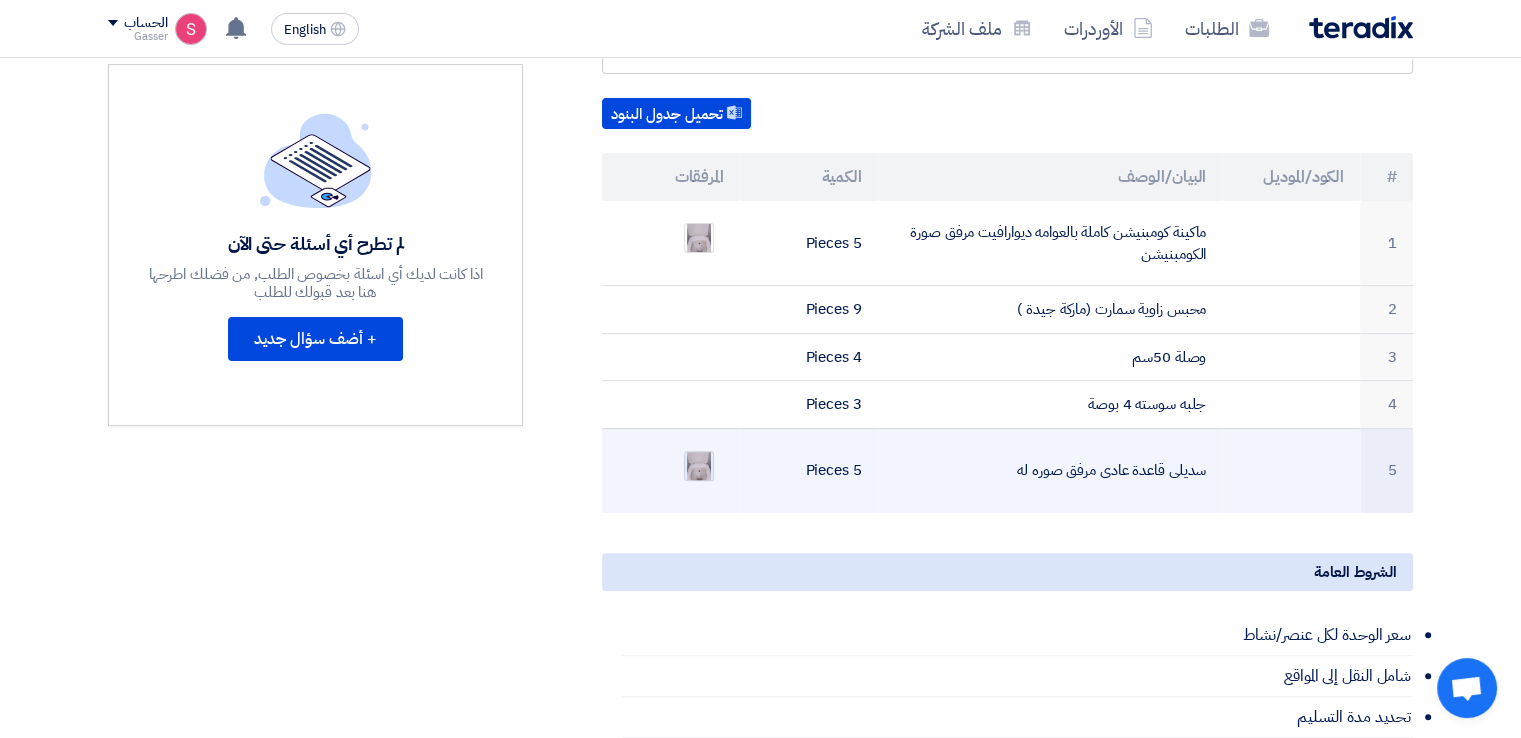 click 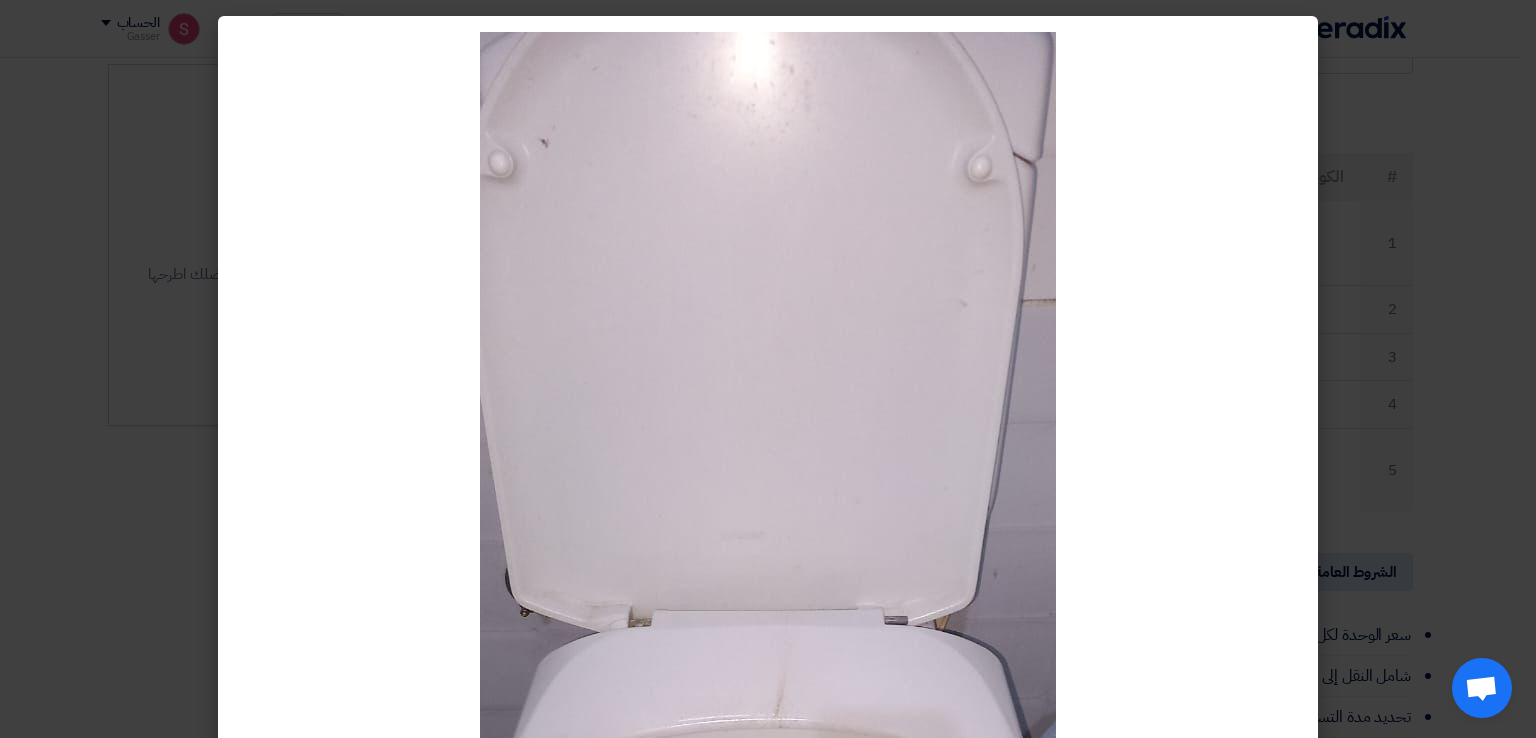 scroll, scrollTop: 0, scrollLeft: 0, axis: both 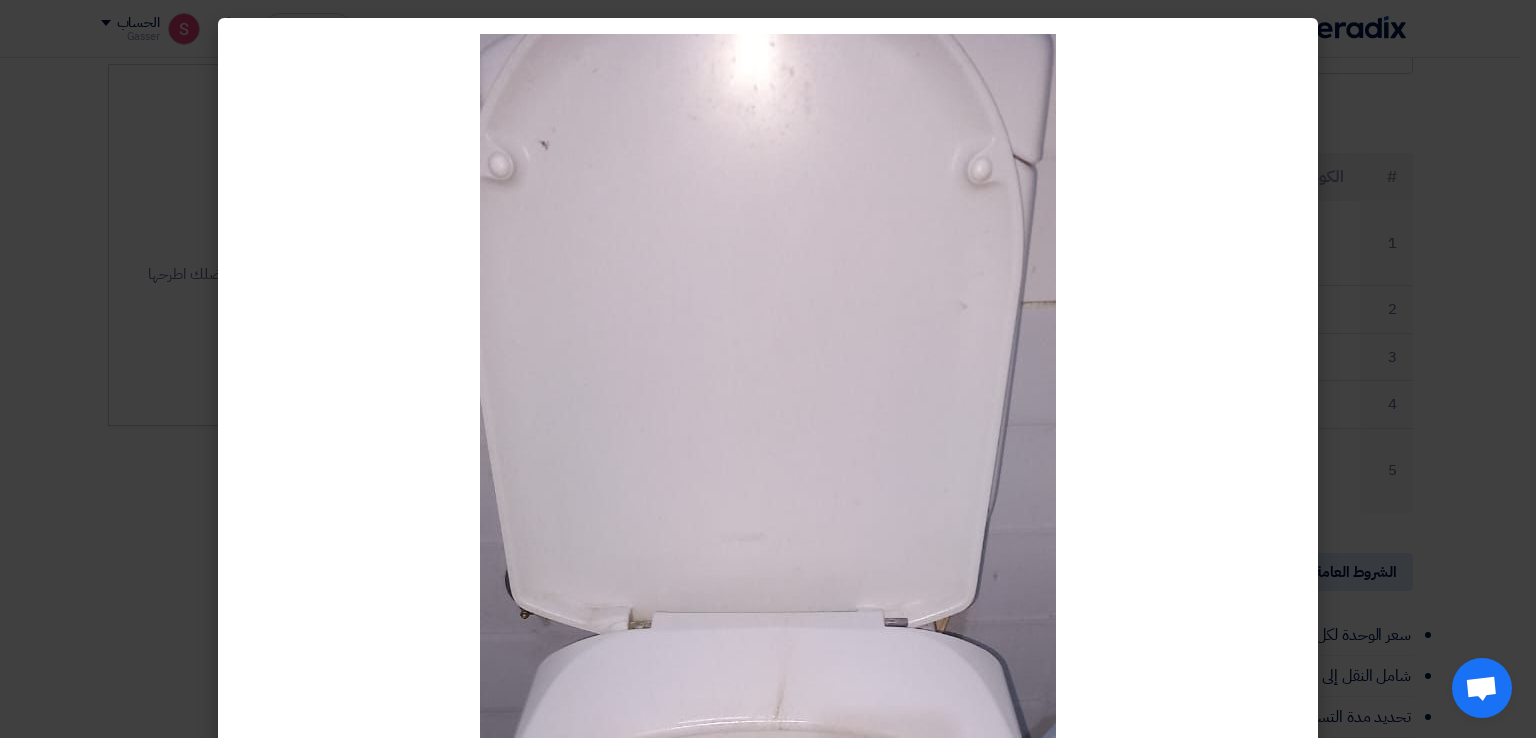 click 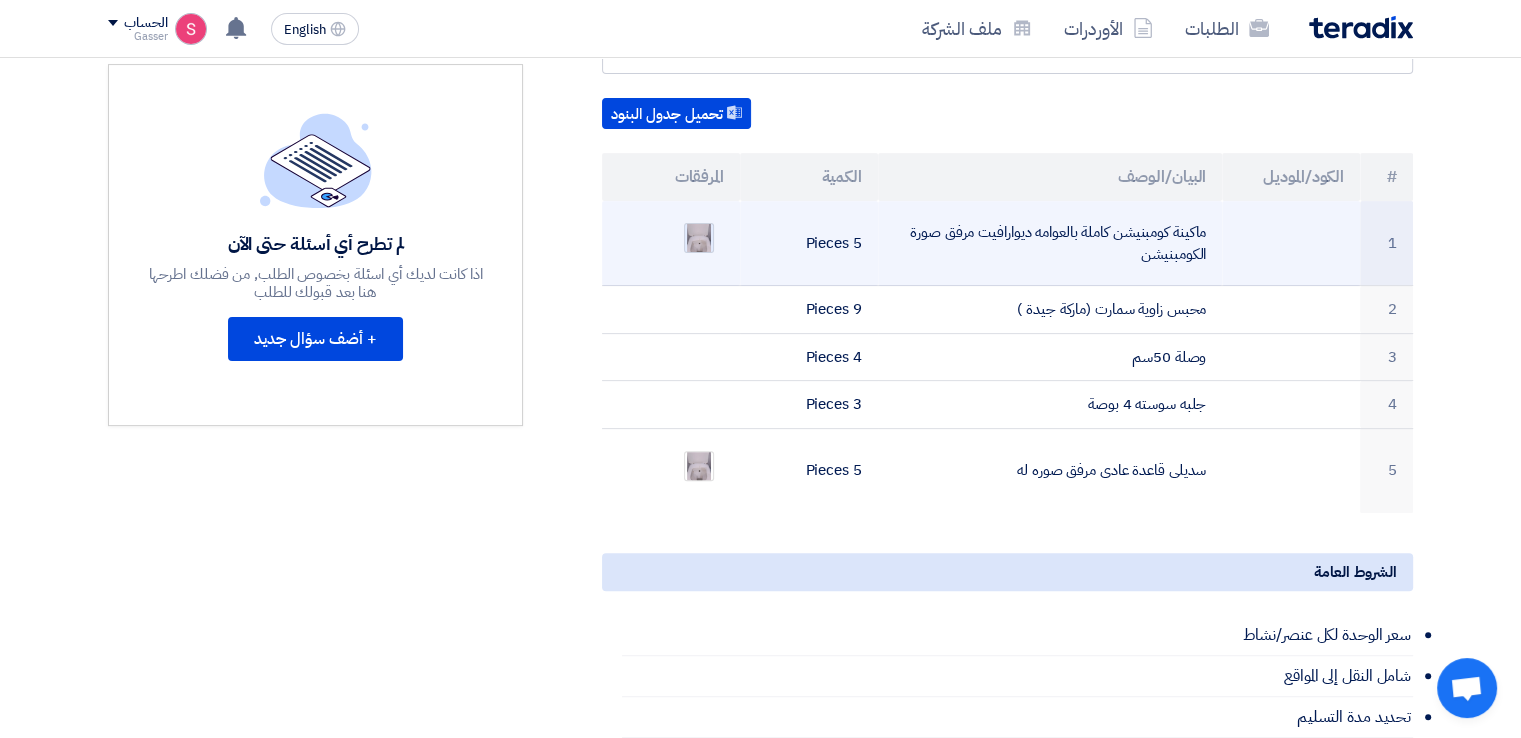 click 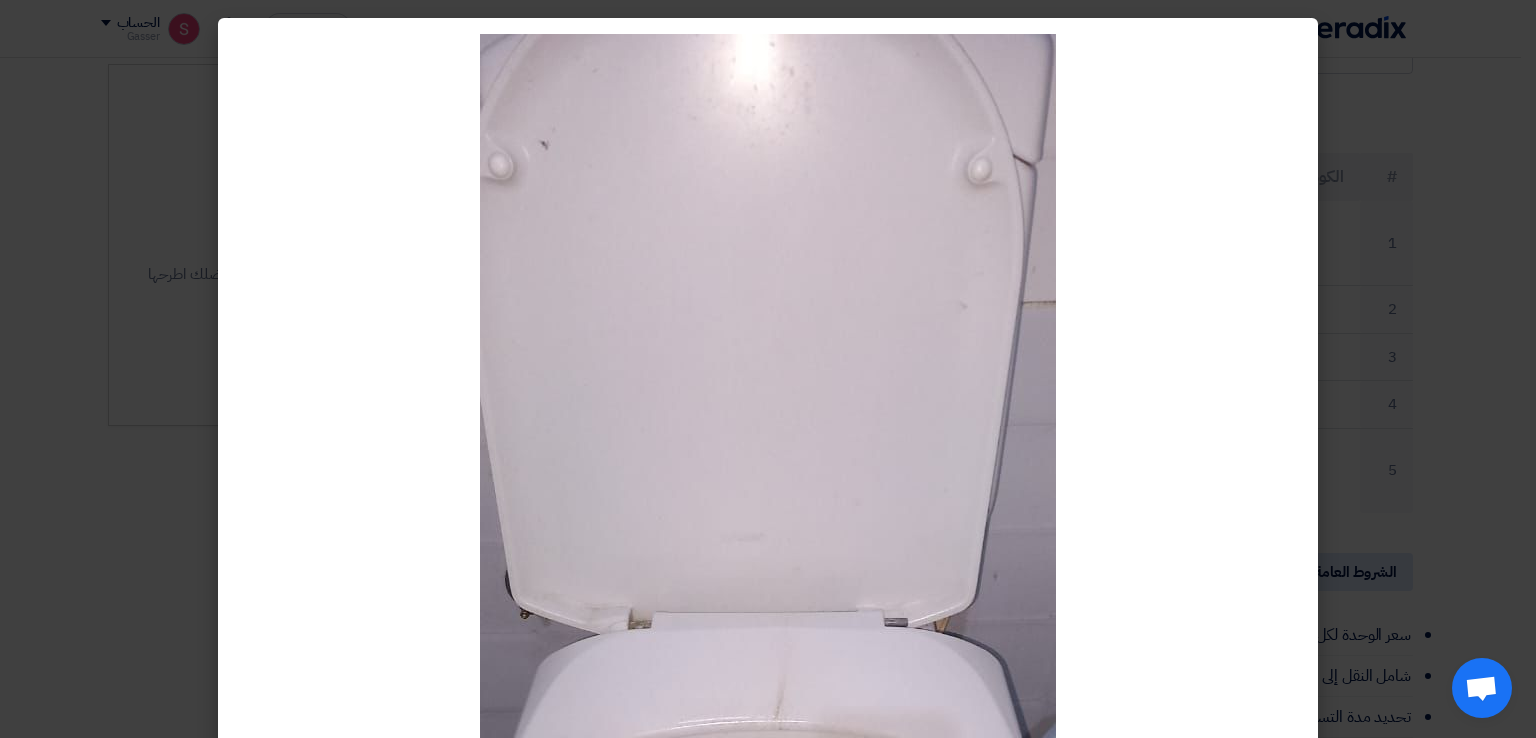 click 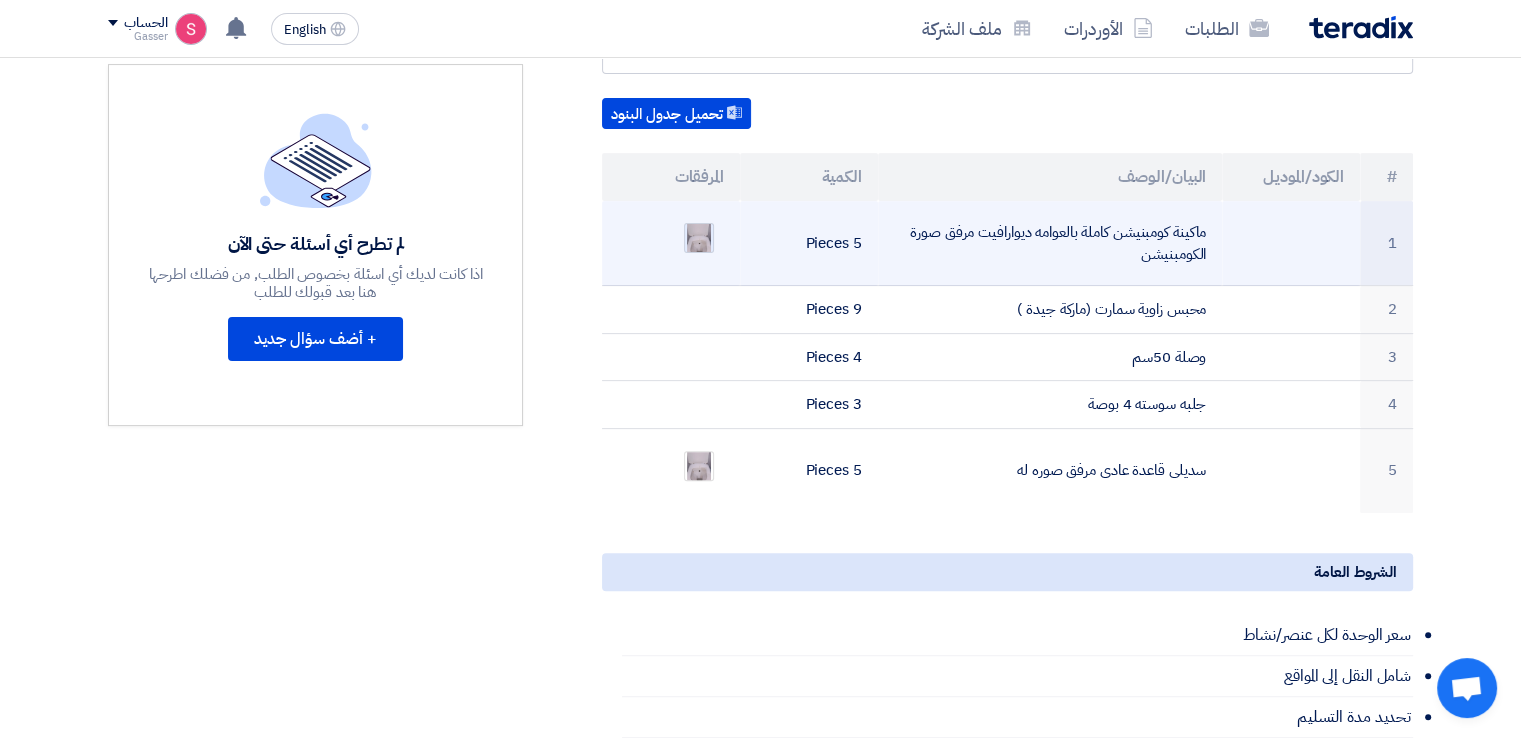 click 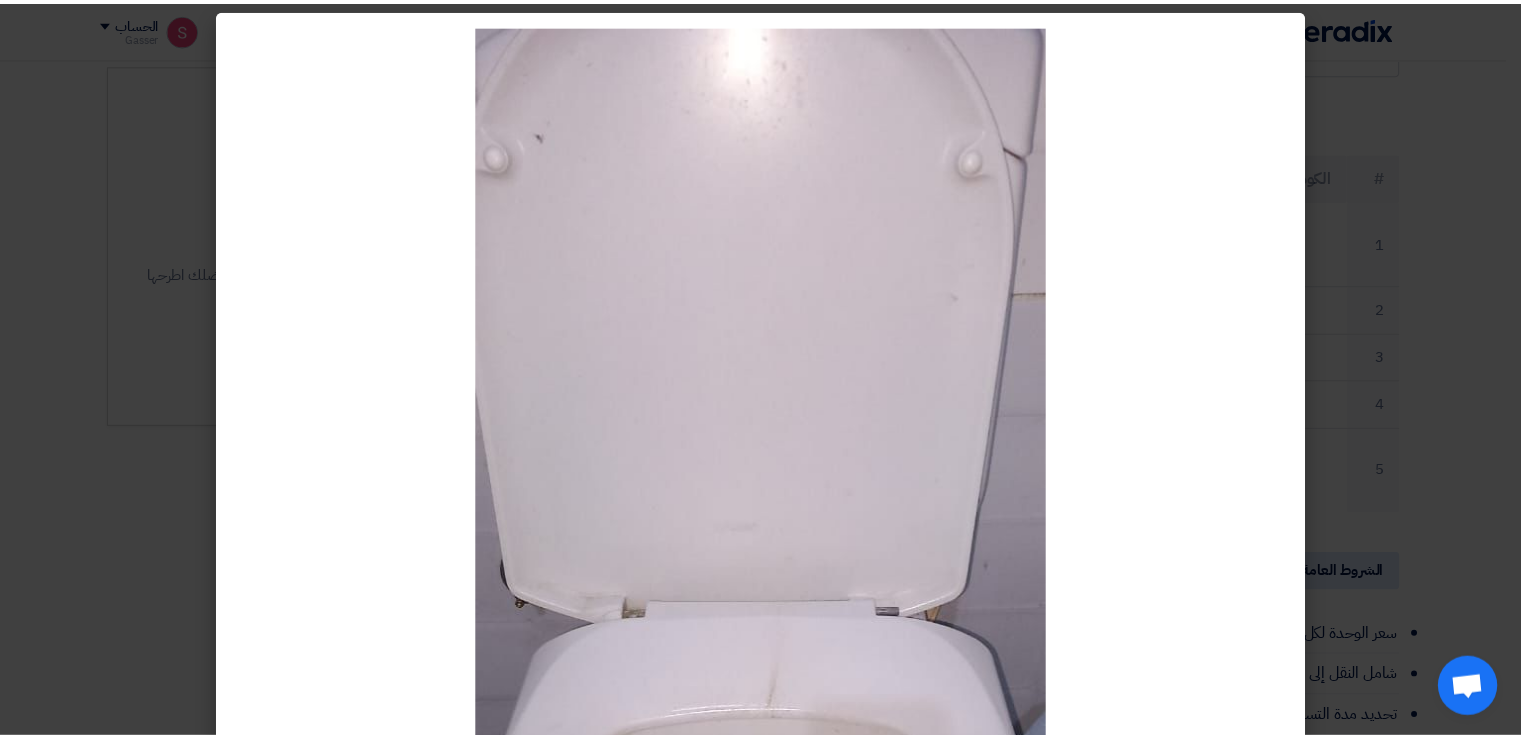 scroll, scrollTop: 0, scrollLeft: 0, axis: both 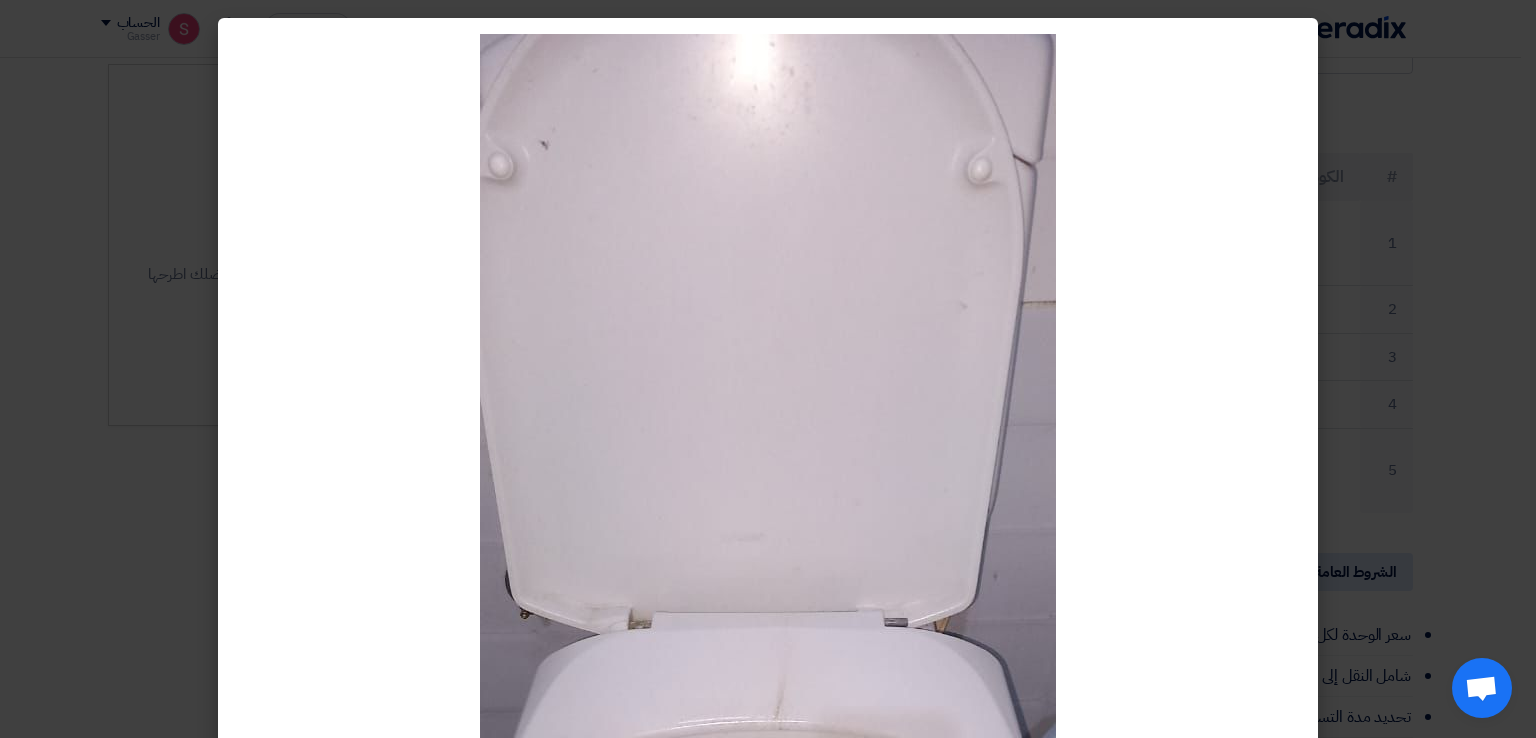 click 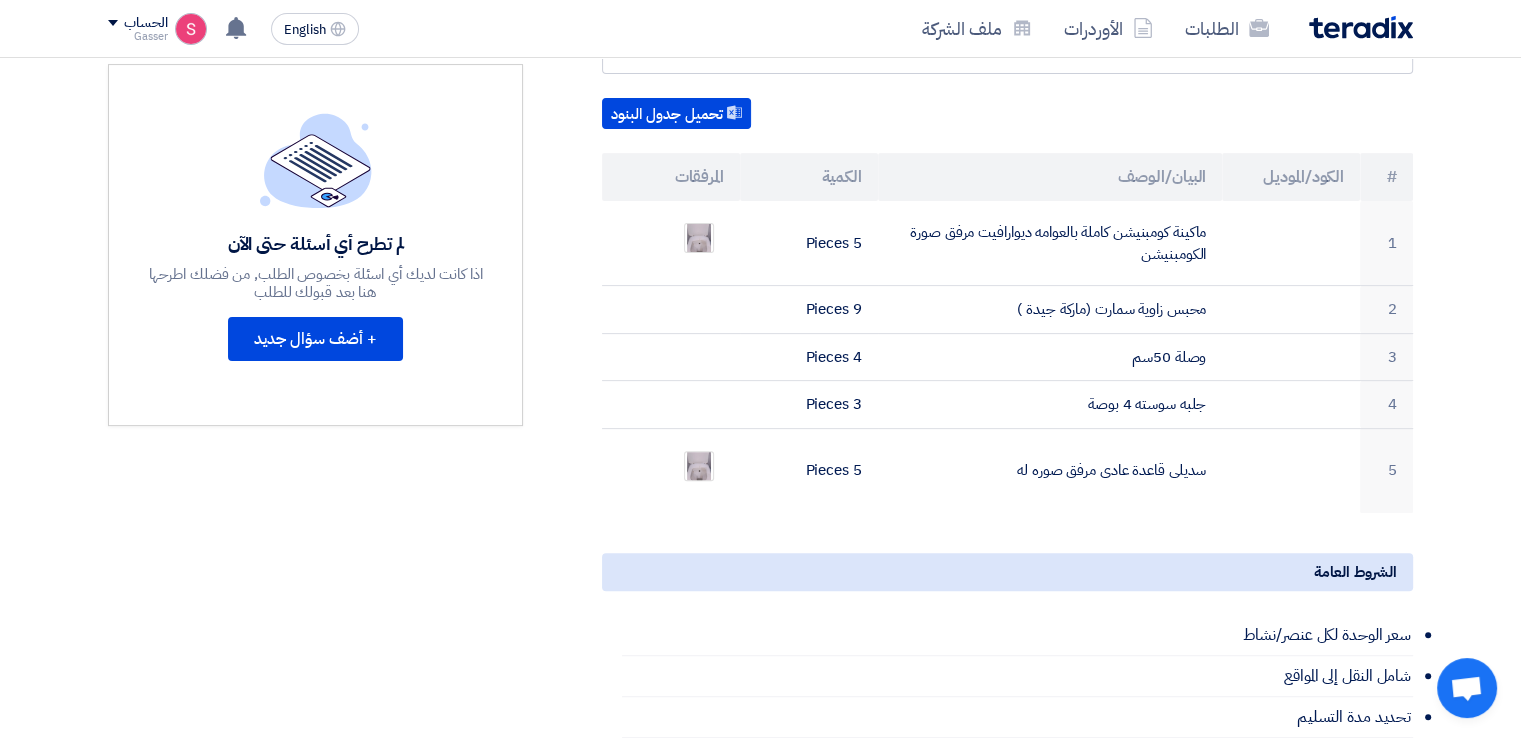 scroll, scrollTop: 200, scrollLeft: 0, axis: vertical 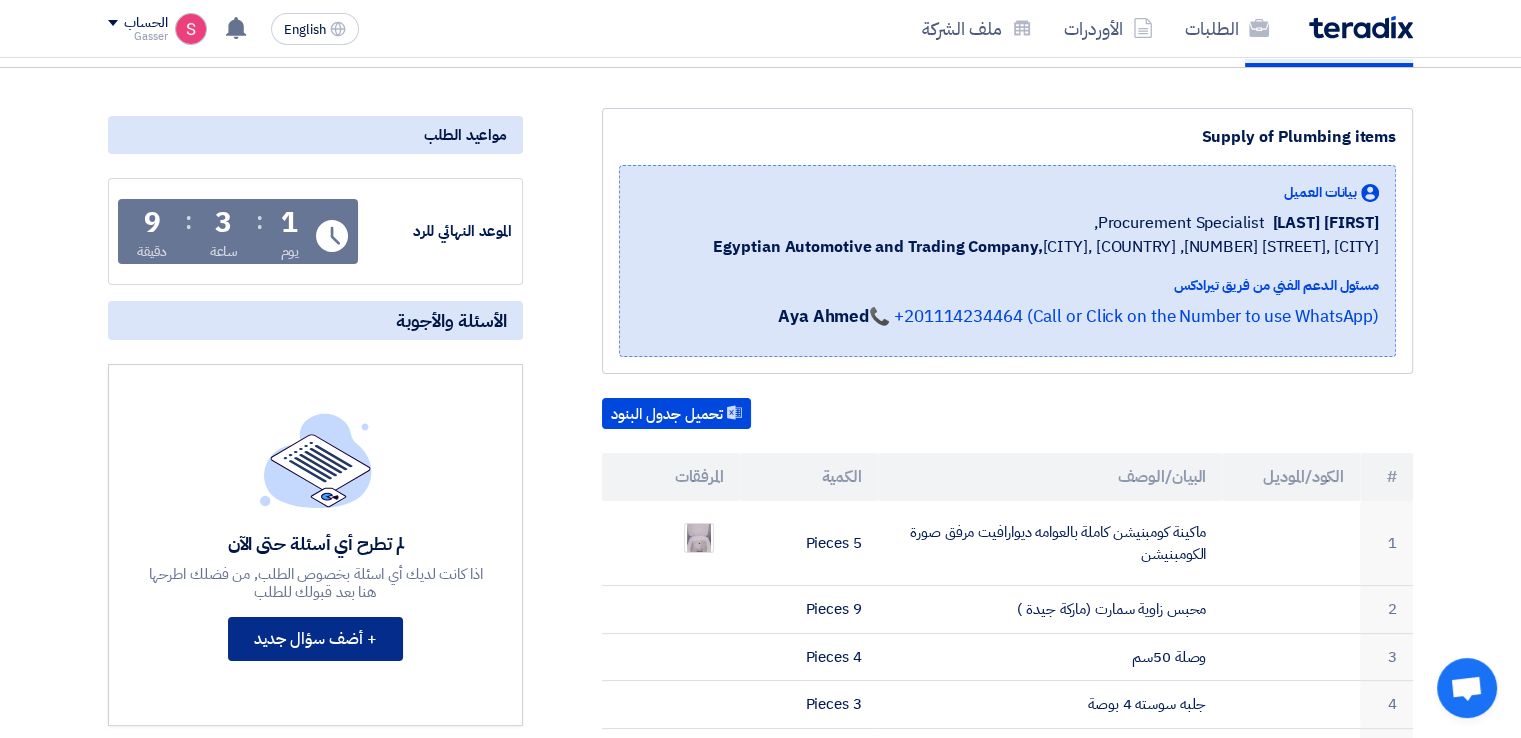 click on "+ أضف سؤال جديد" 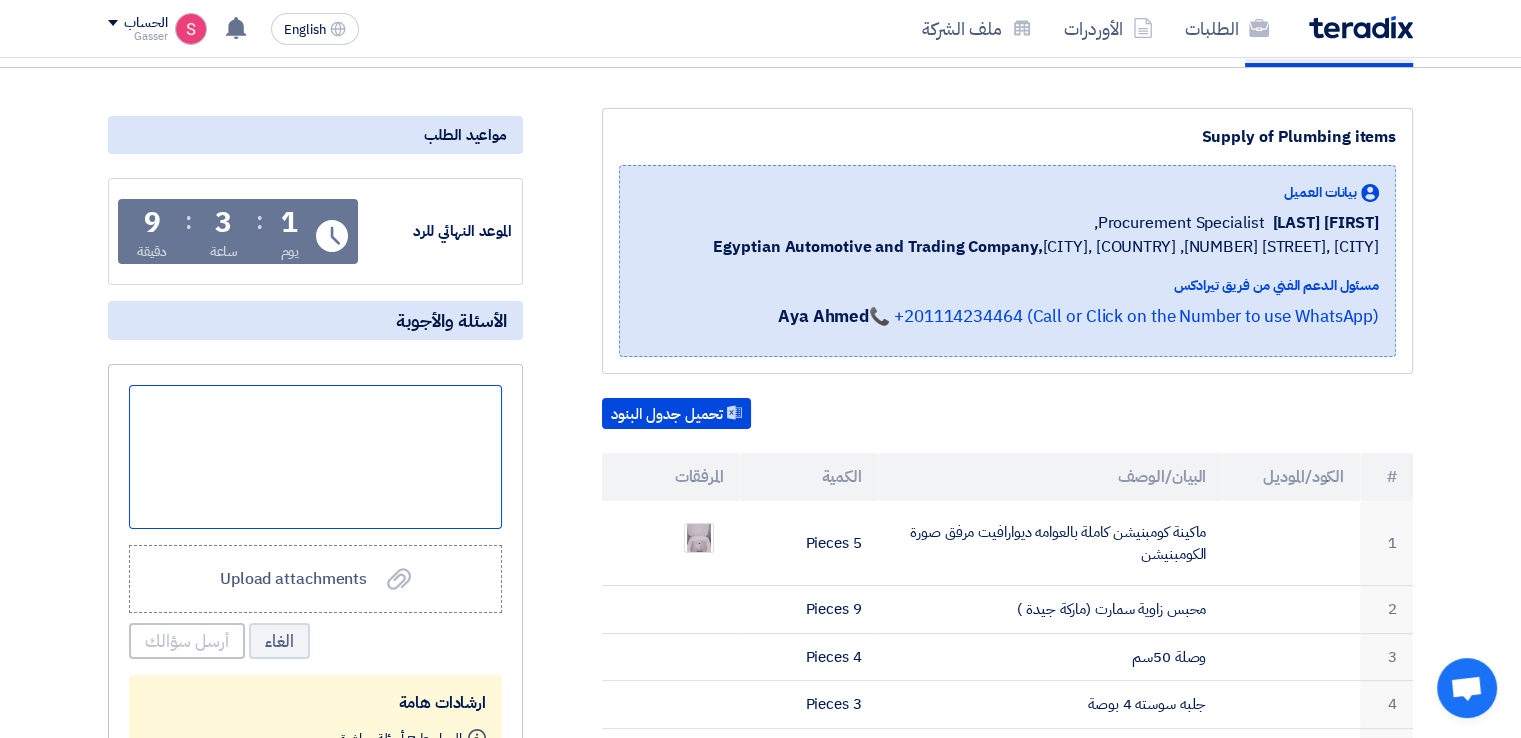 click 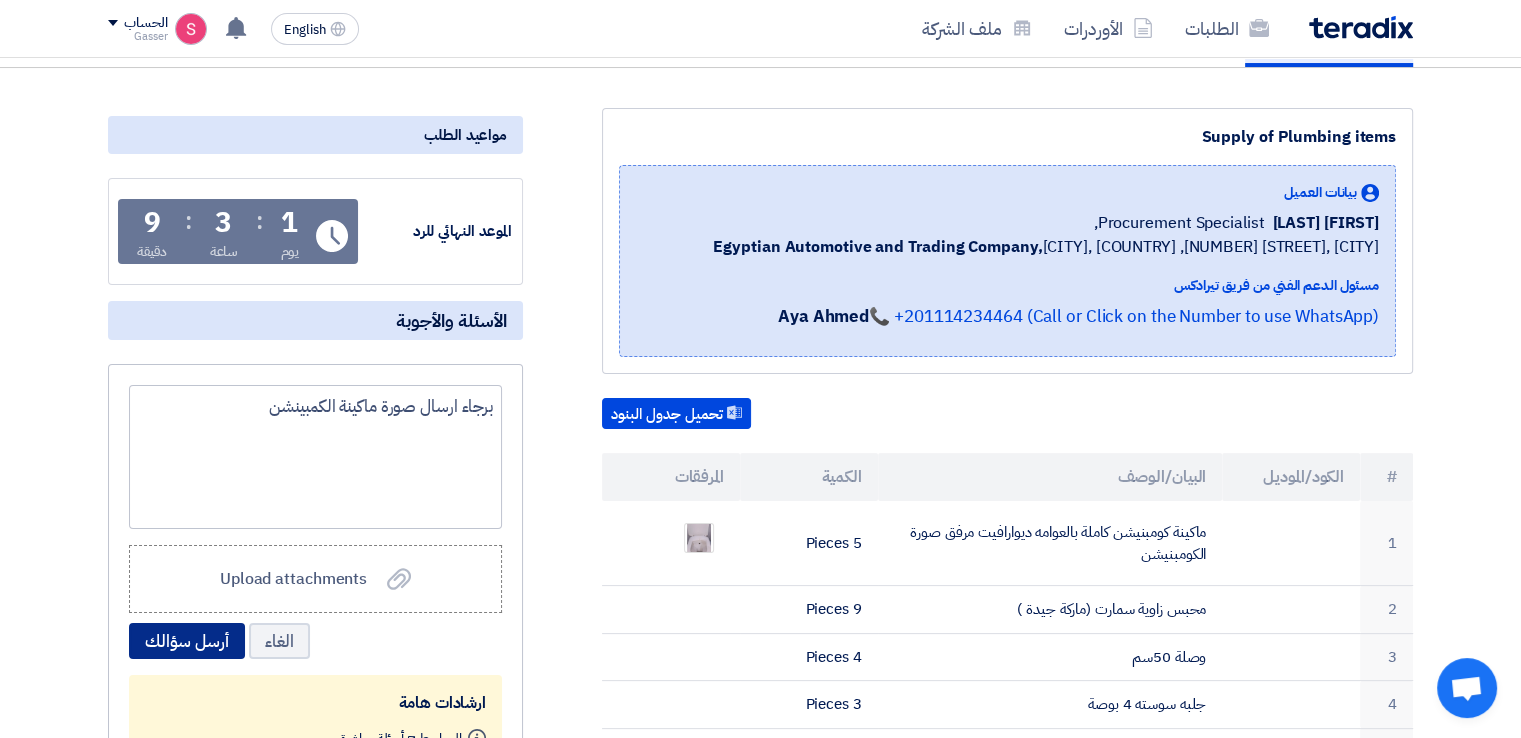 click on "أرسل سؤالك" 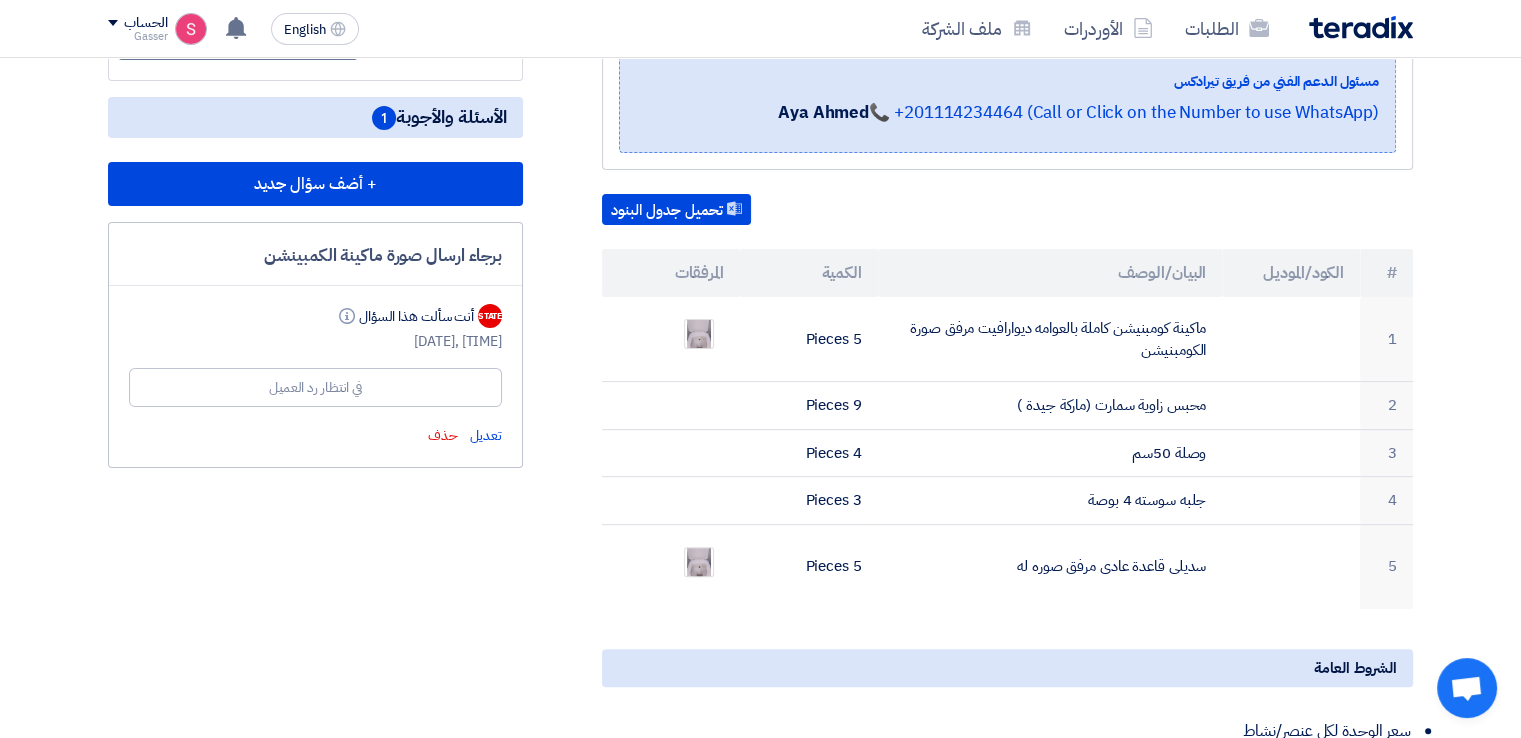 scroll, scrollTop: 500, scrollLeft: 0, axis: vertical 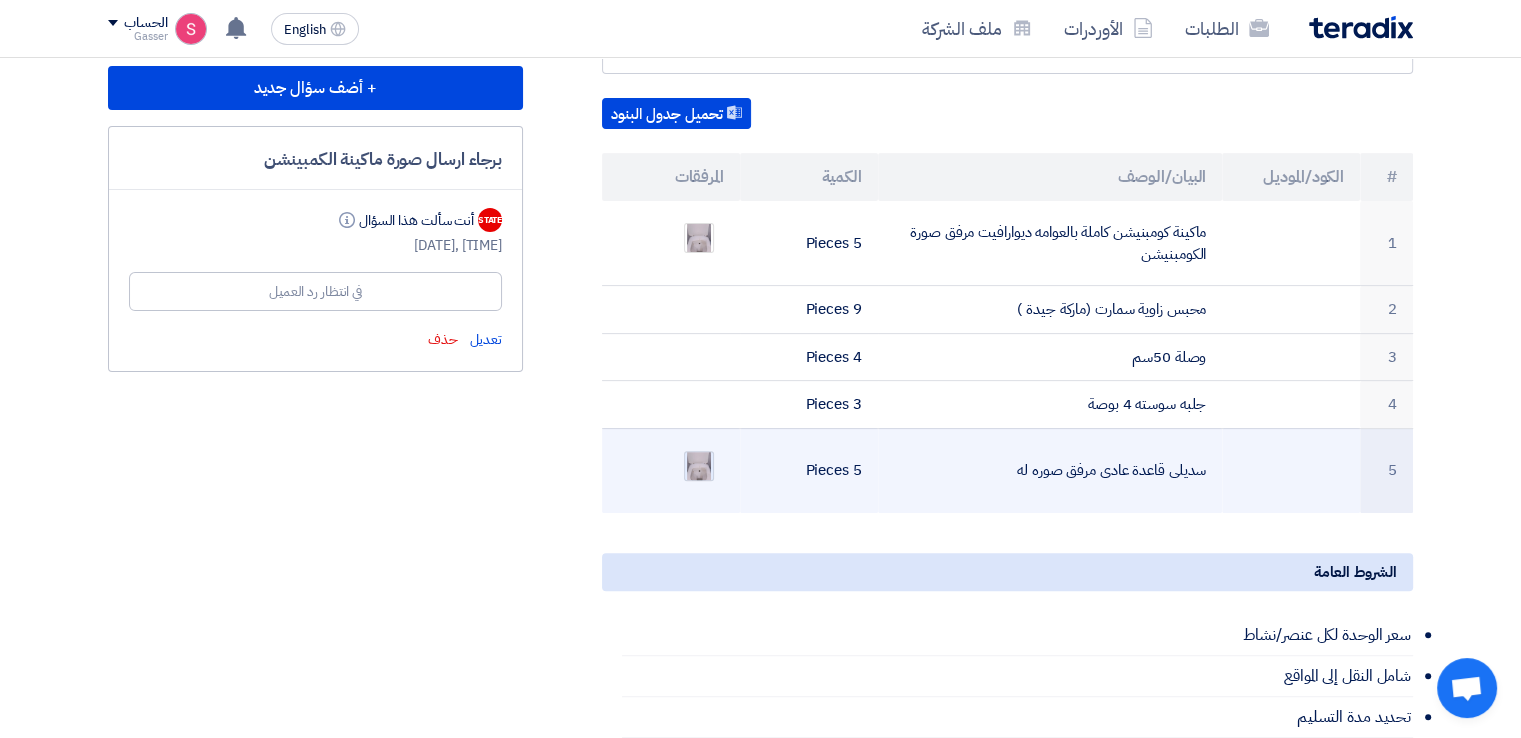 click 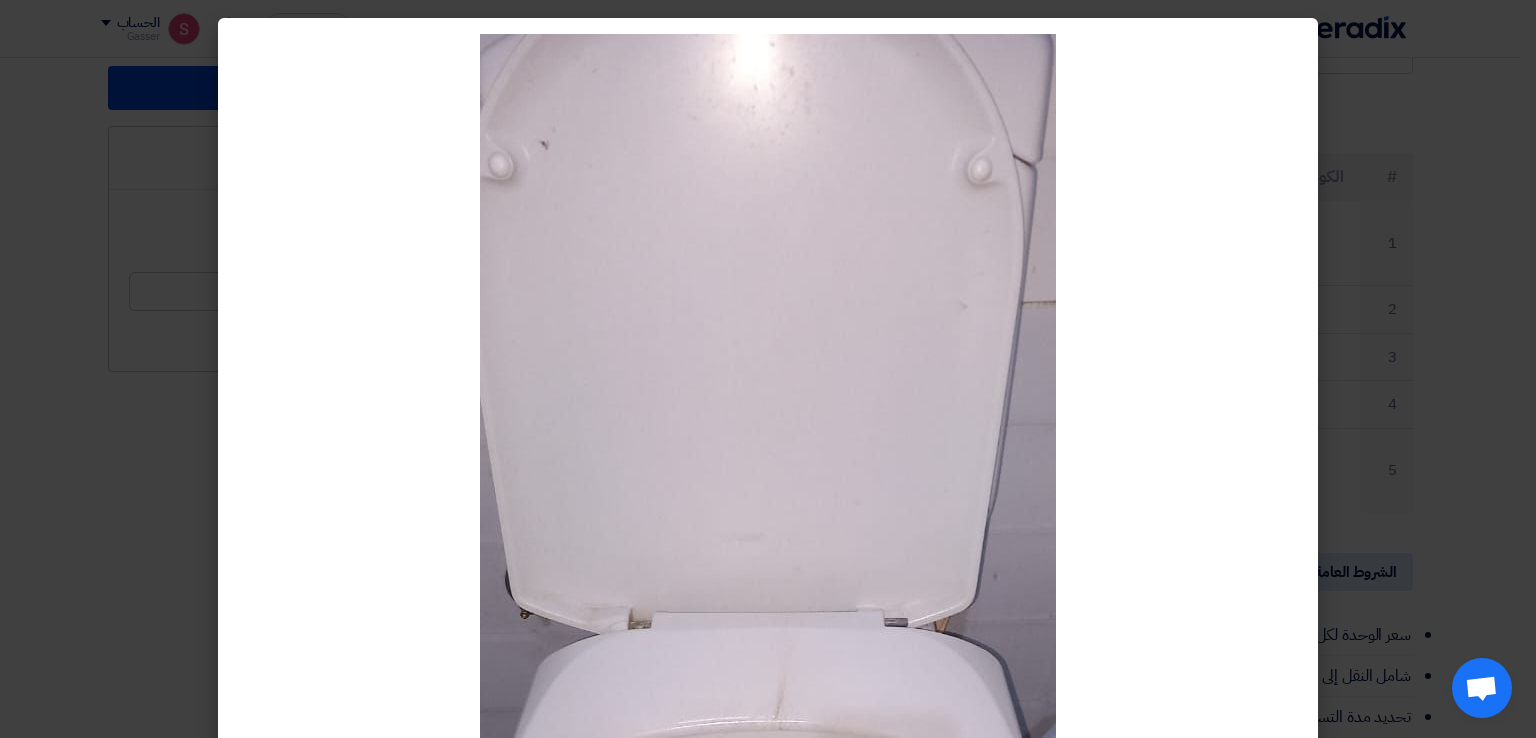 click 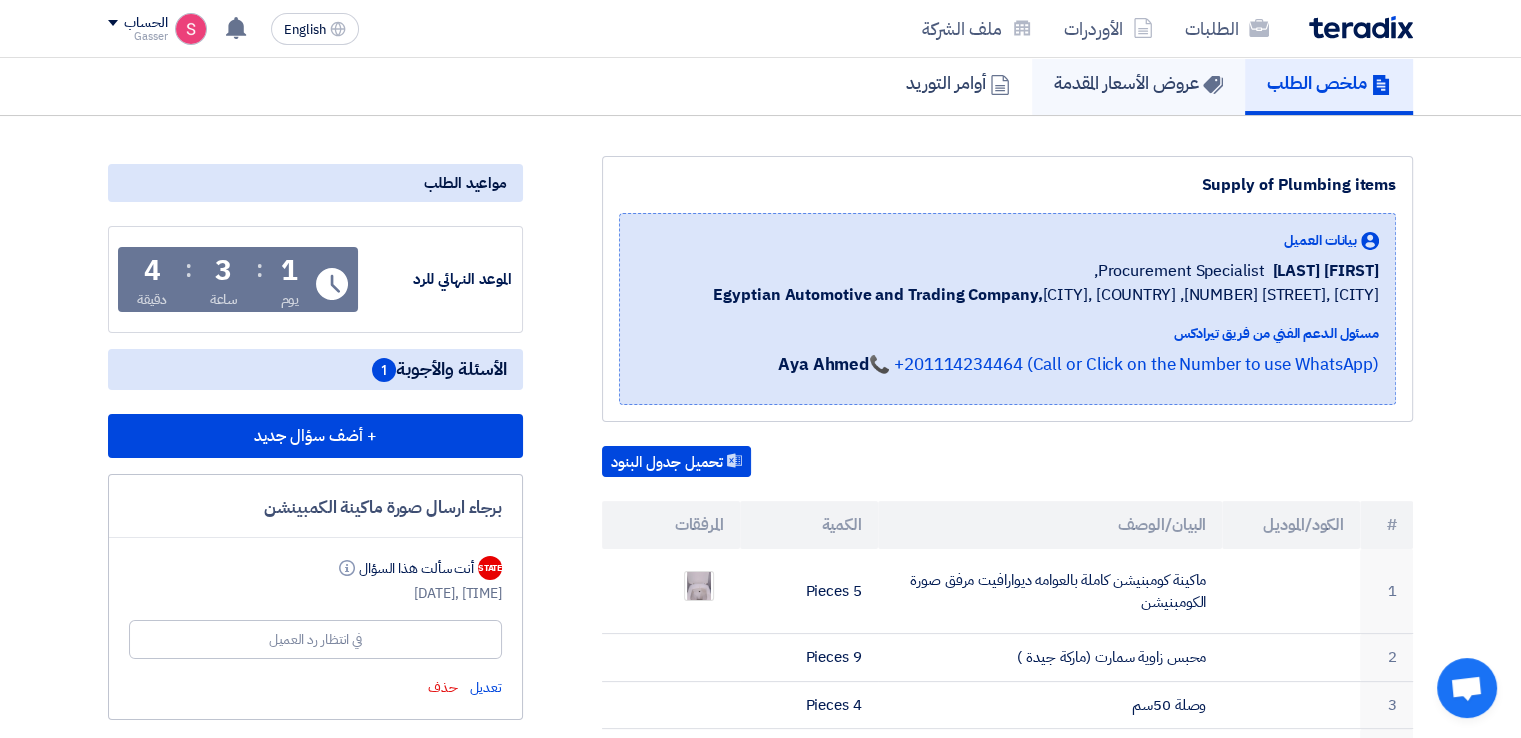 scroll, scrollTop: 0, scrollLeft: 0, axis: both 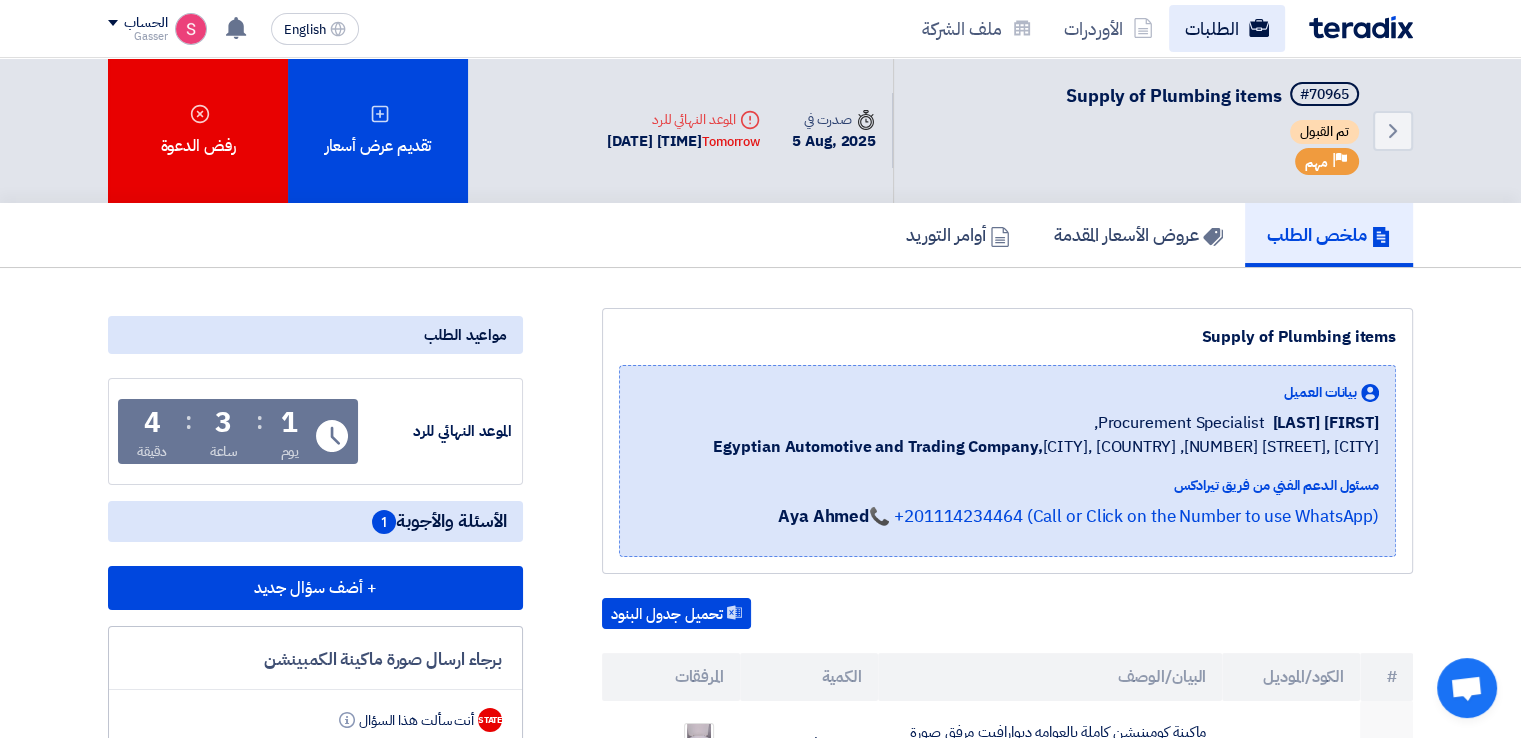 click on "الطلبات" 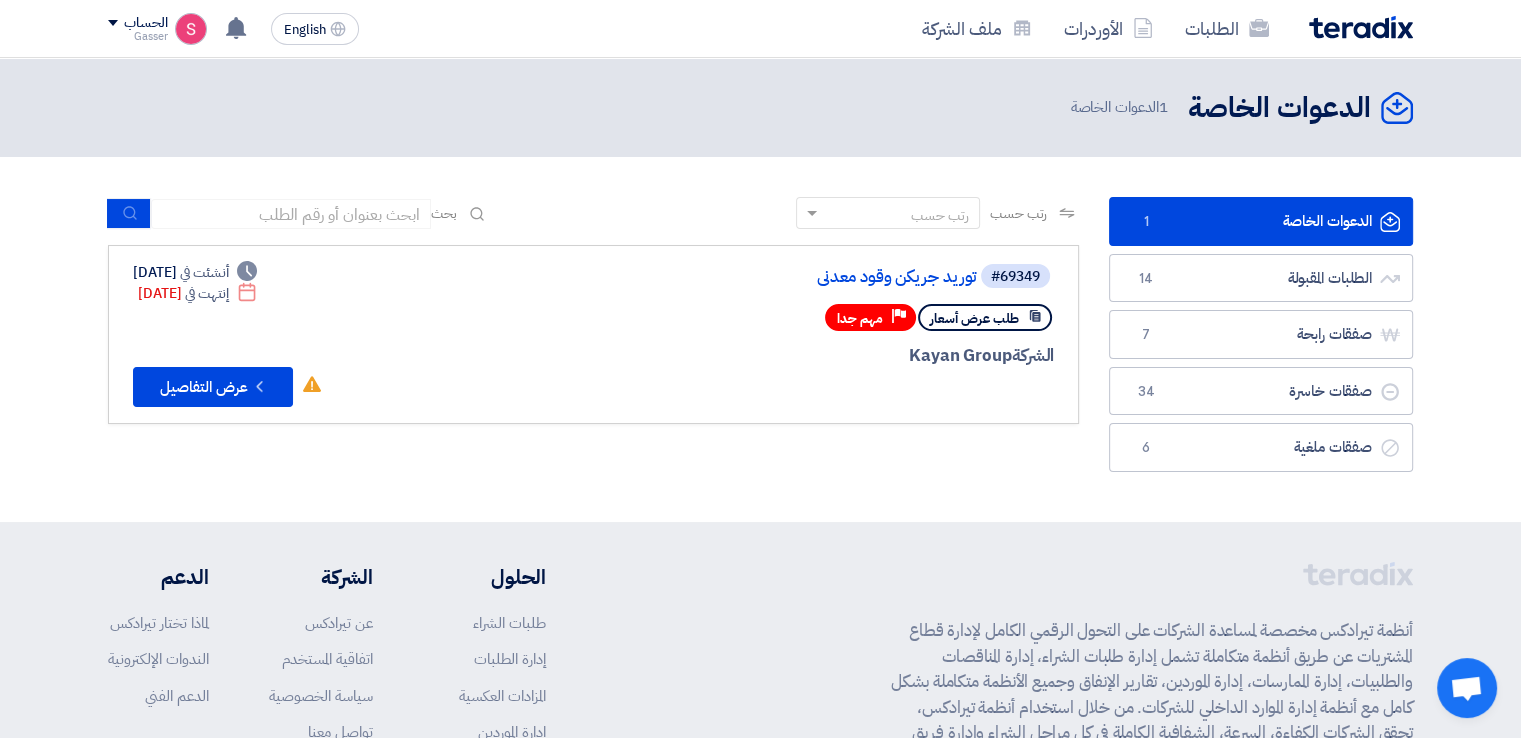 click on "الدعوات الخاصة
الدعوات الخاصة
1" 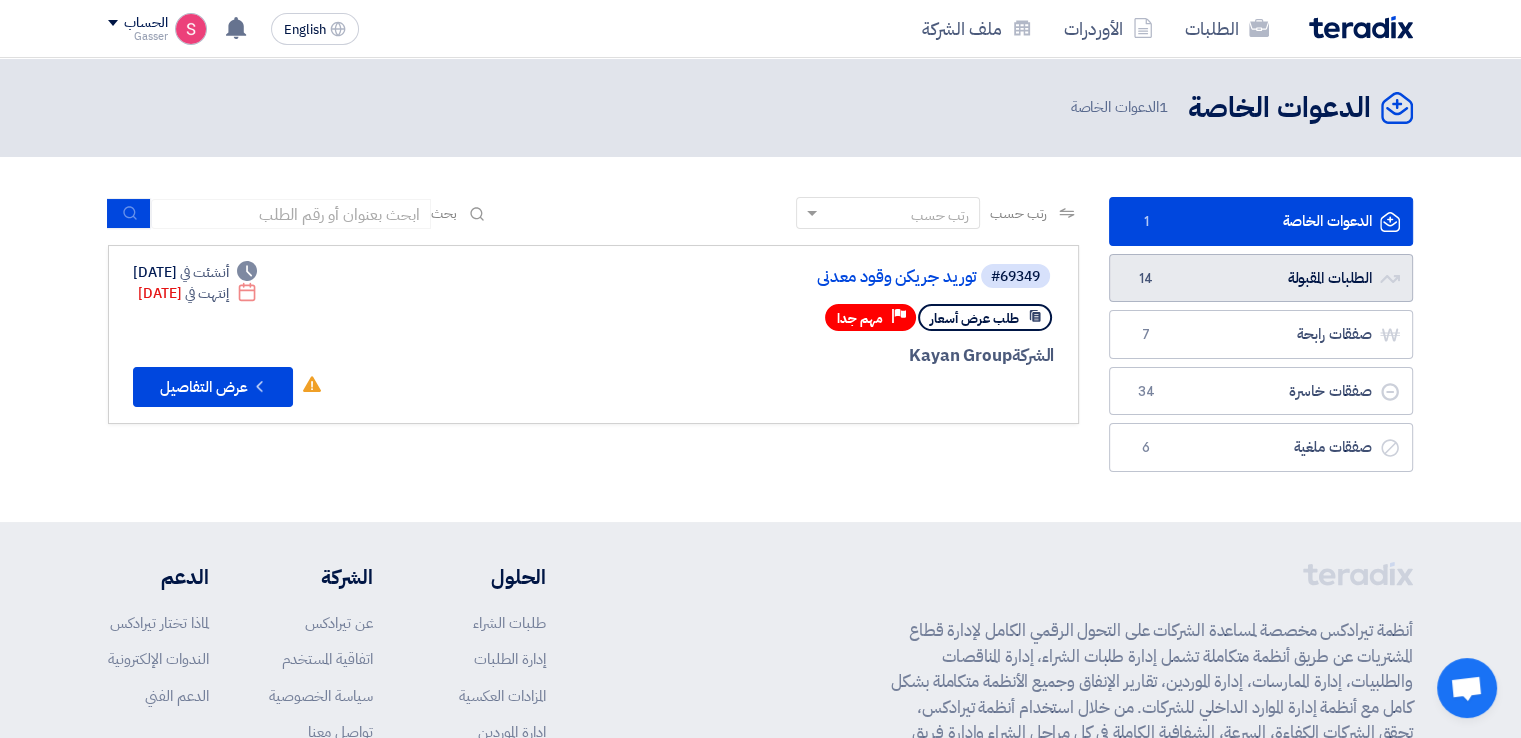click on "14" 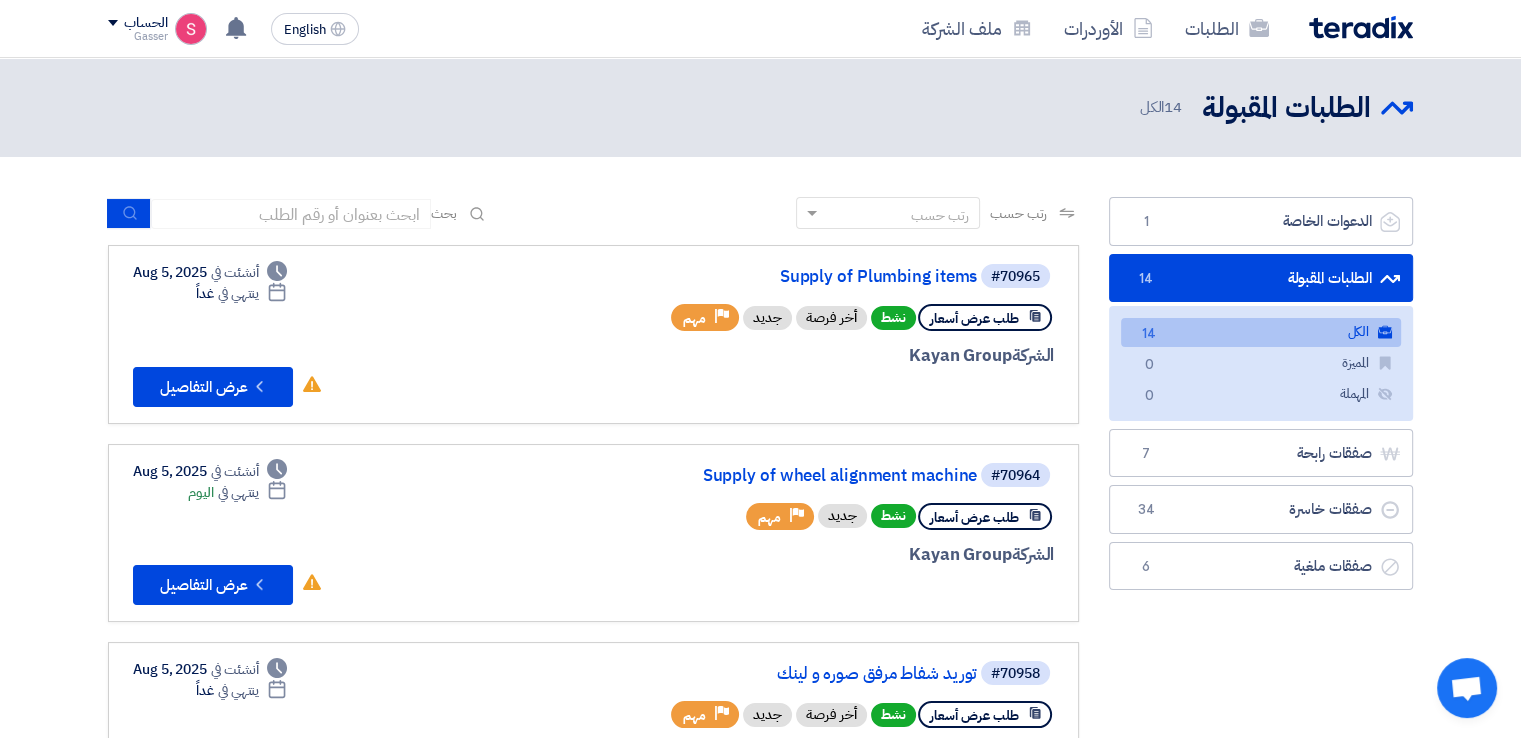 scroll, scrollTop: 100, scrollLeft: 0, axis: vertical 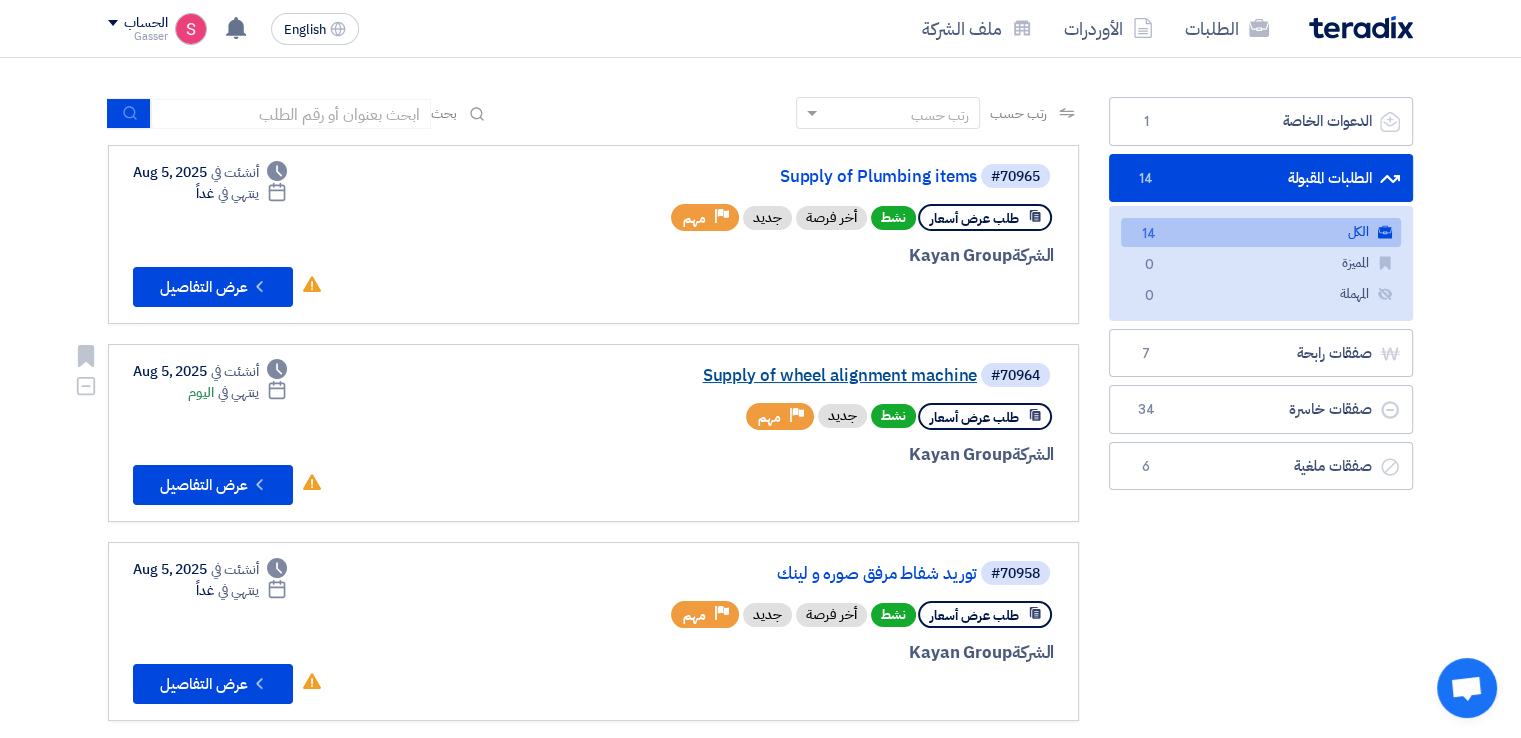 click on "Supply of wheel alignment machine" 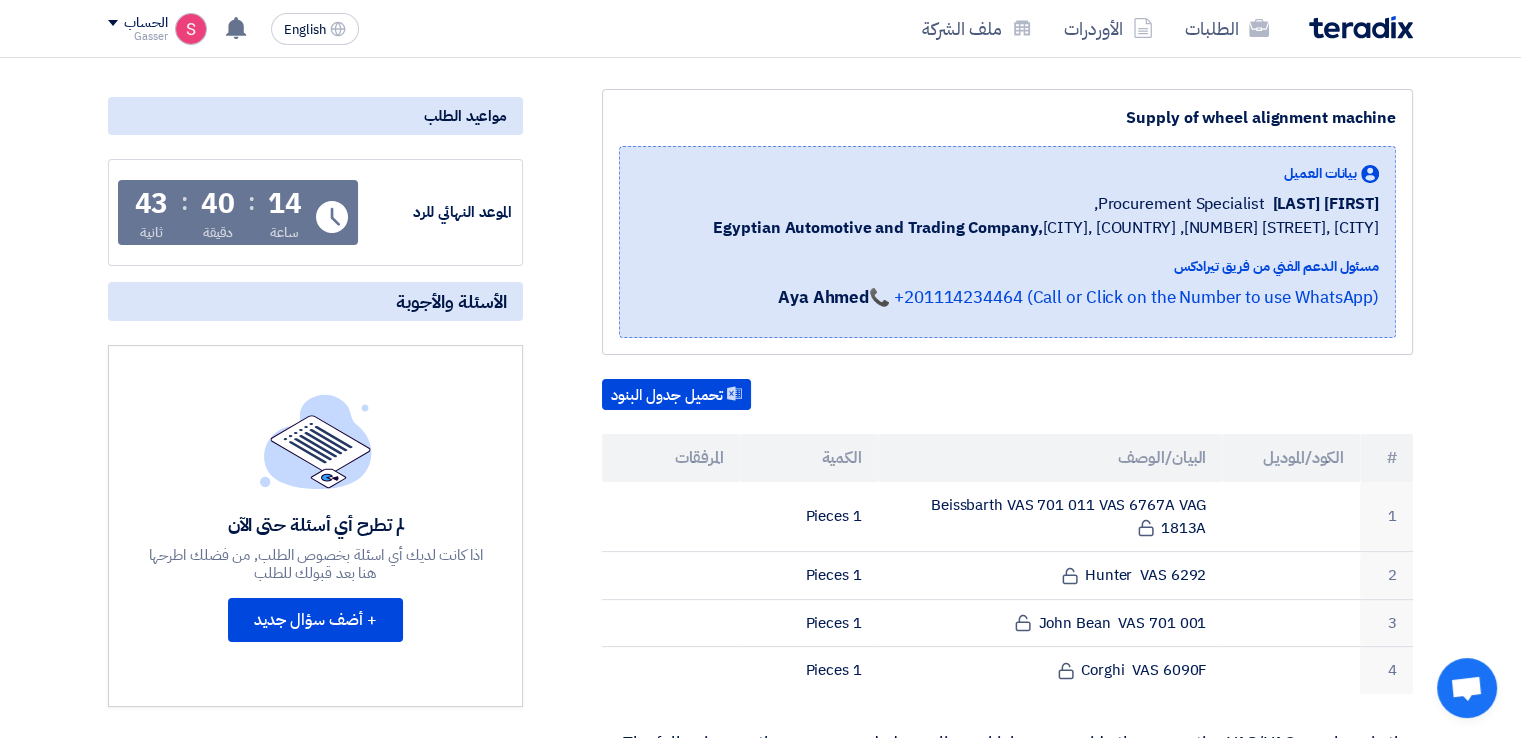 scroll, scrollTop: 0, scrollLeft: 0, axis: both 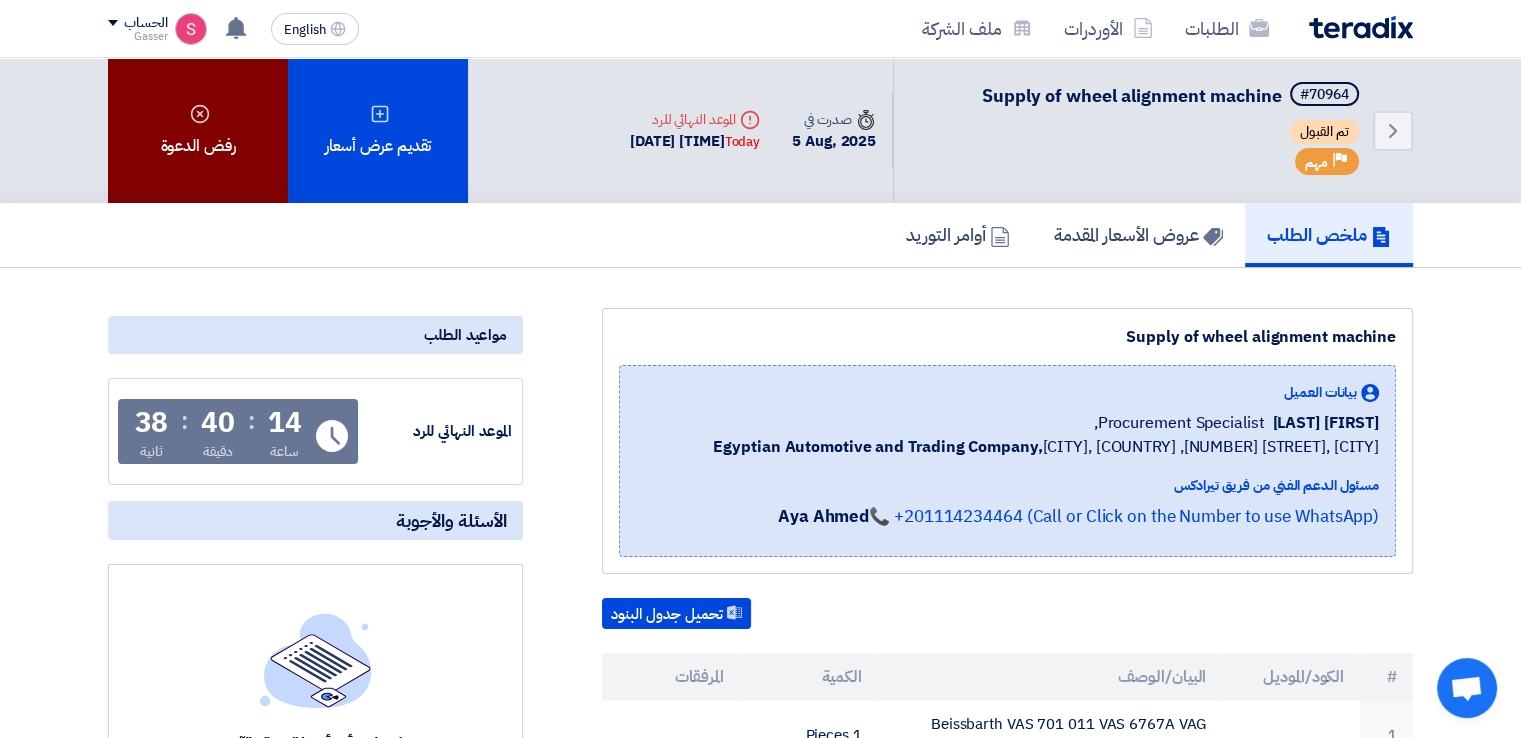 click on "رفض الدعوة" 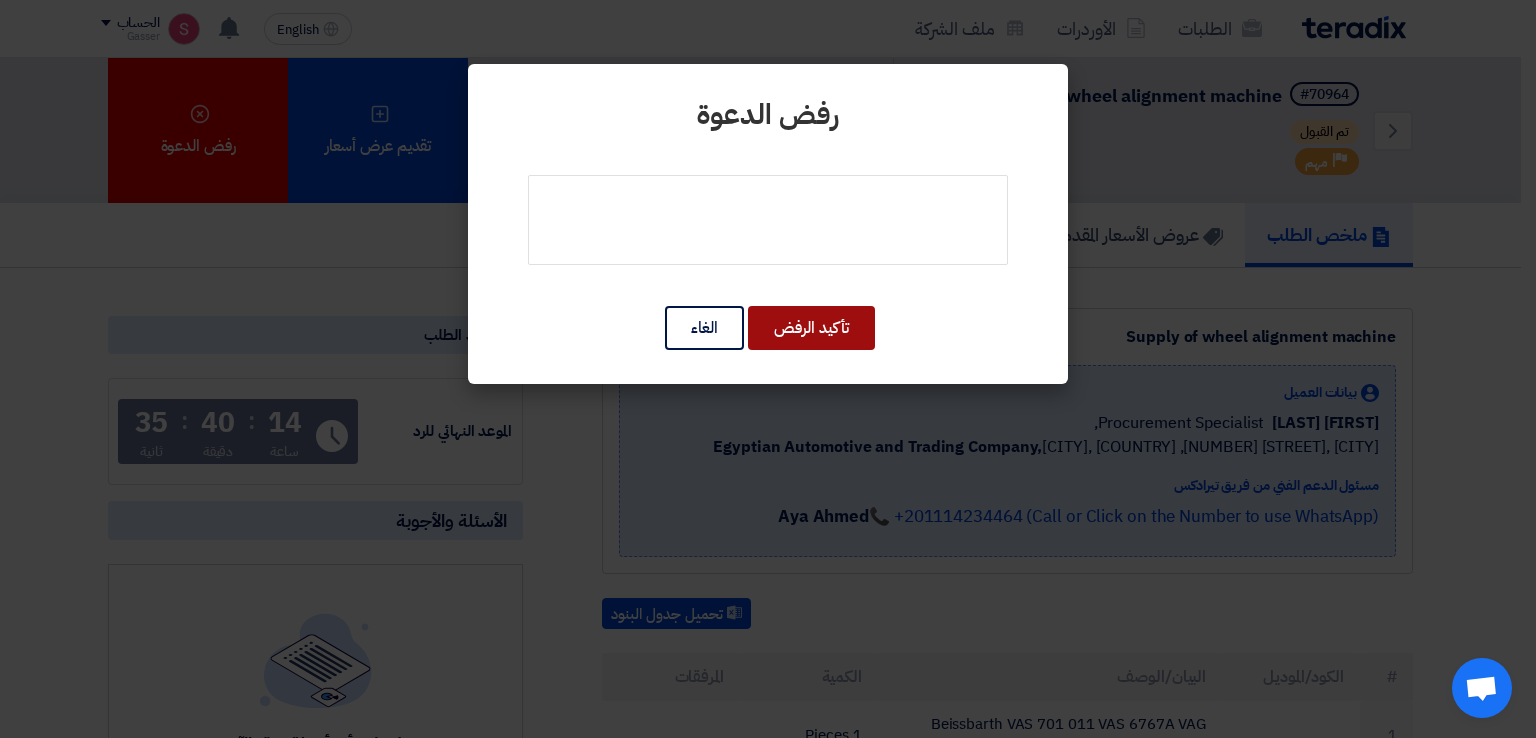 click on "تأكيد الرفض" 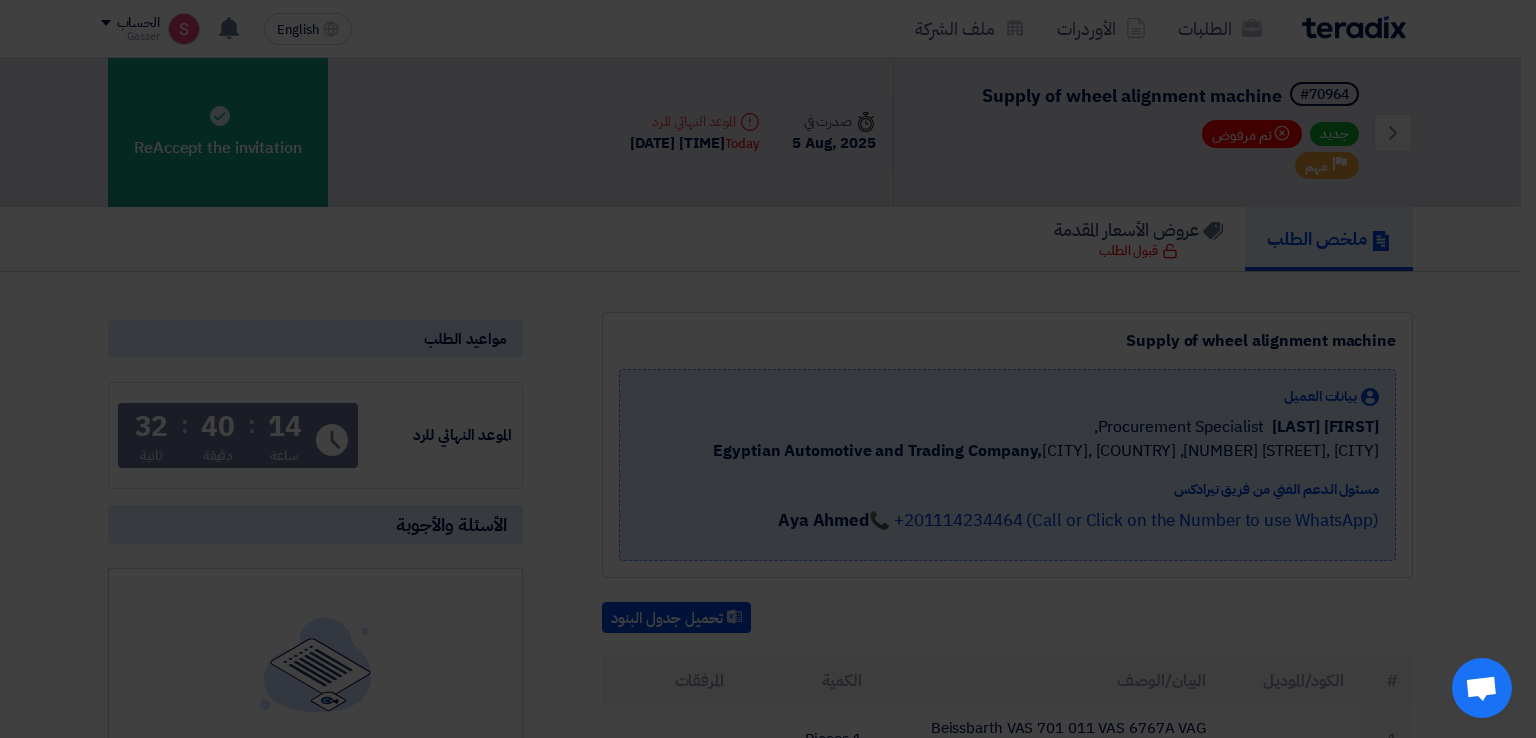 click on "رفض الدعوة
تأكيد الرفض
الغاء" 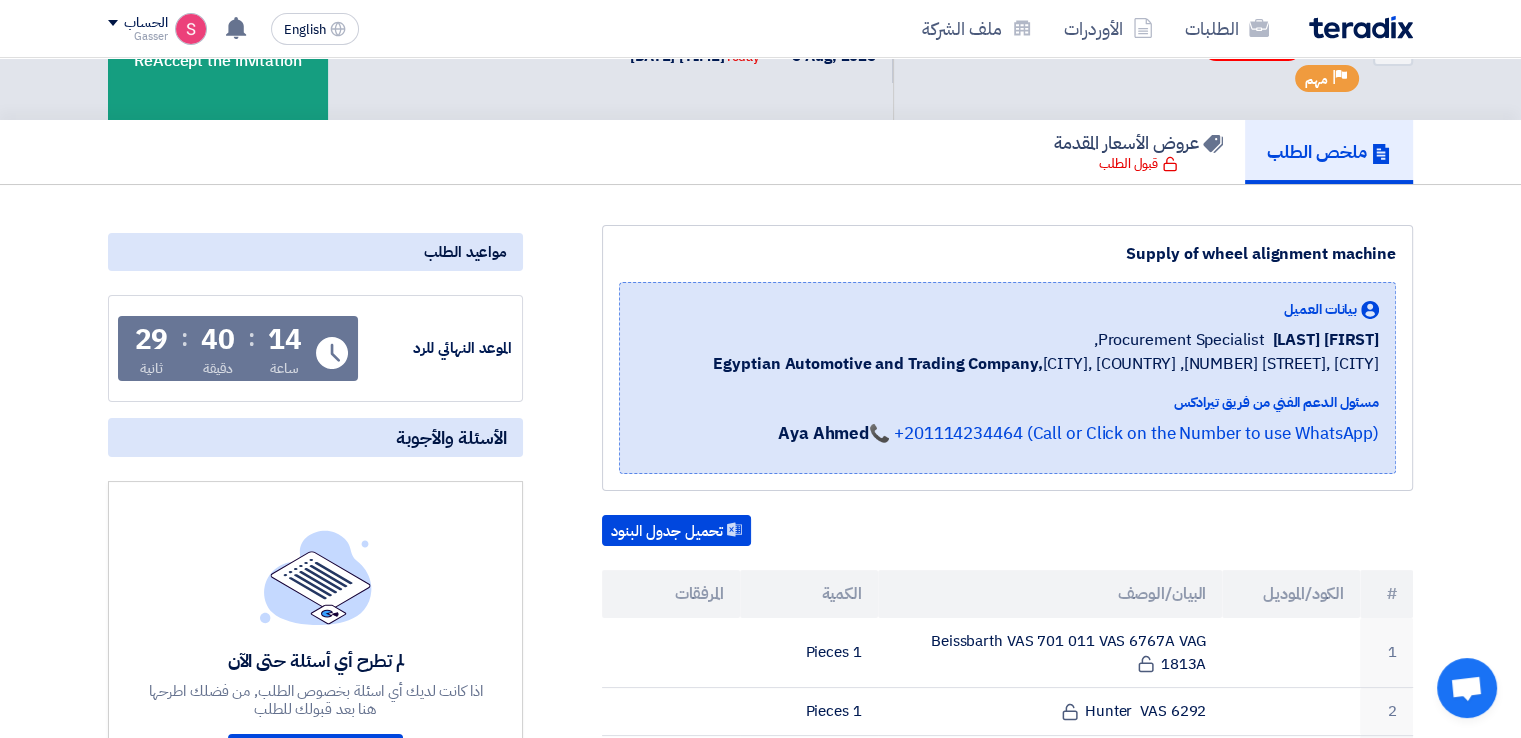 scroll, scrollTop: 0, scrollLeft: 0, axis: both 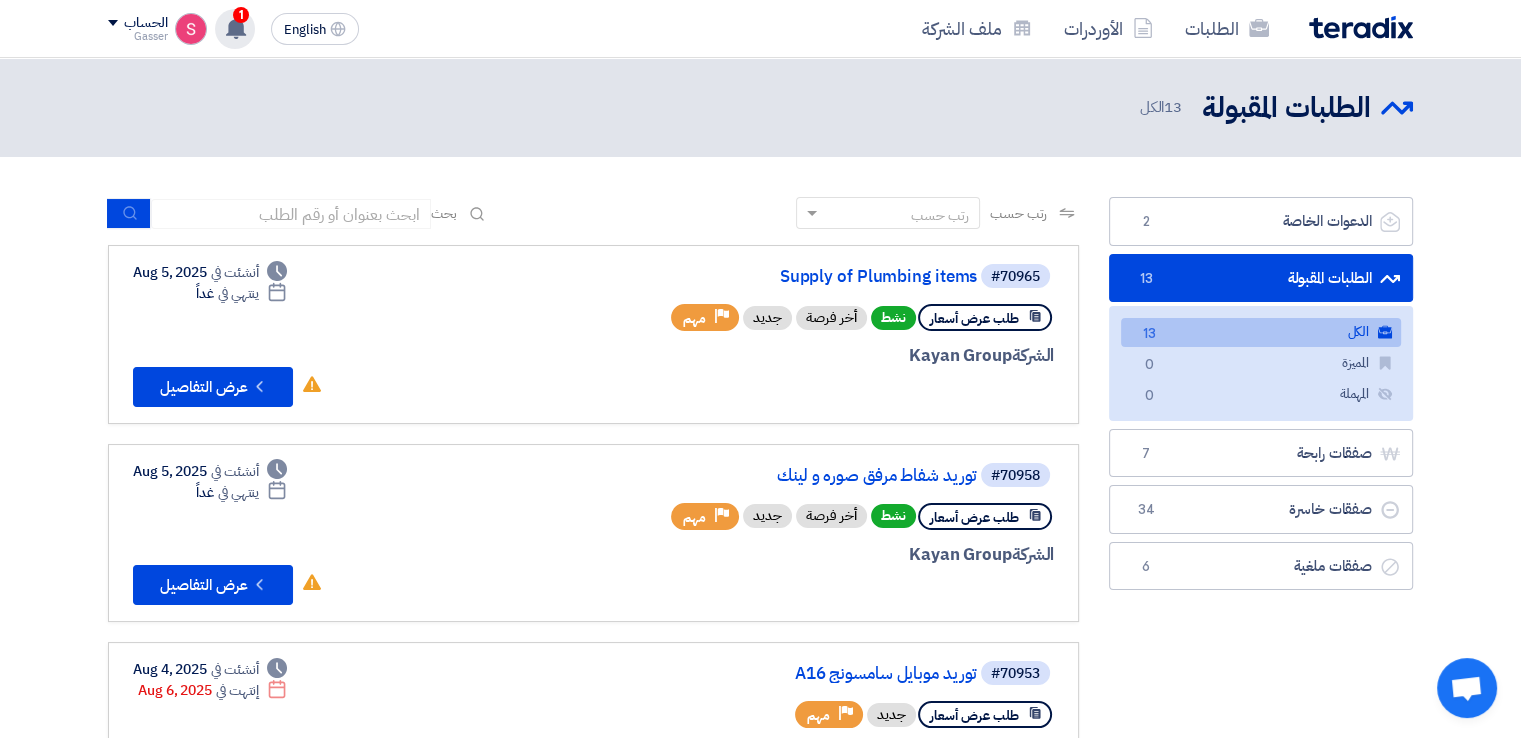 click 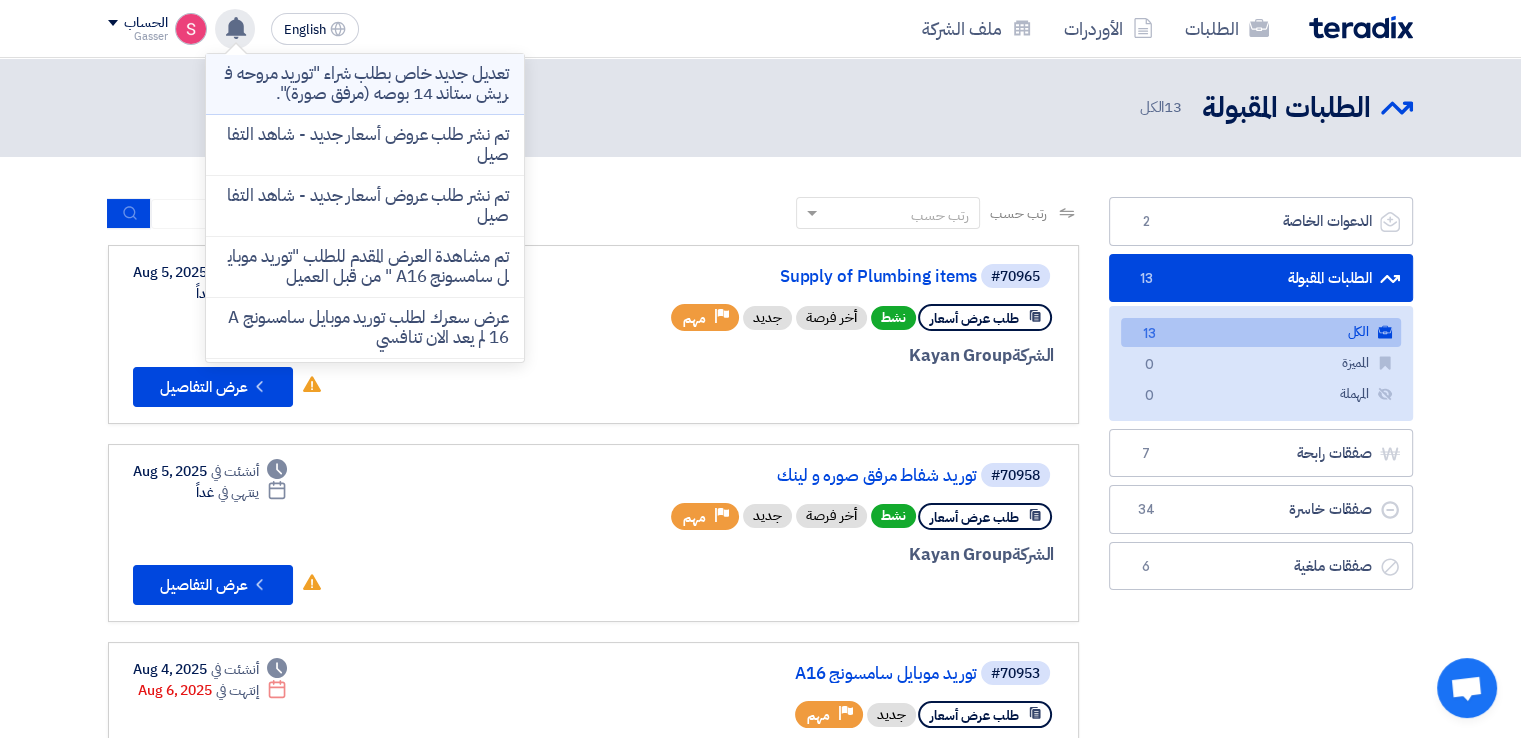 click on "تعديل جديد خاص بطلب شراء "توريد مروحه فريش ستاند 14 بوصه (مرفق صورة)"." 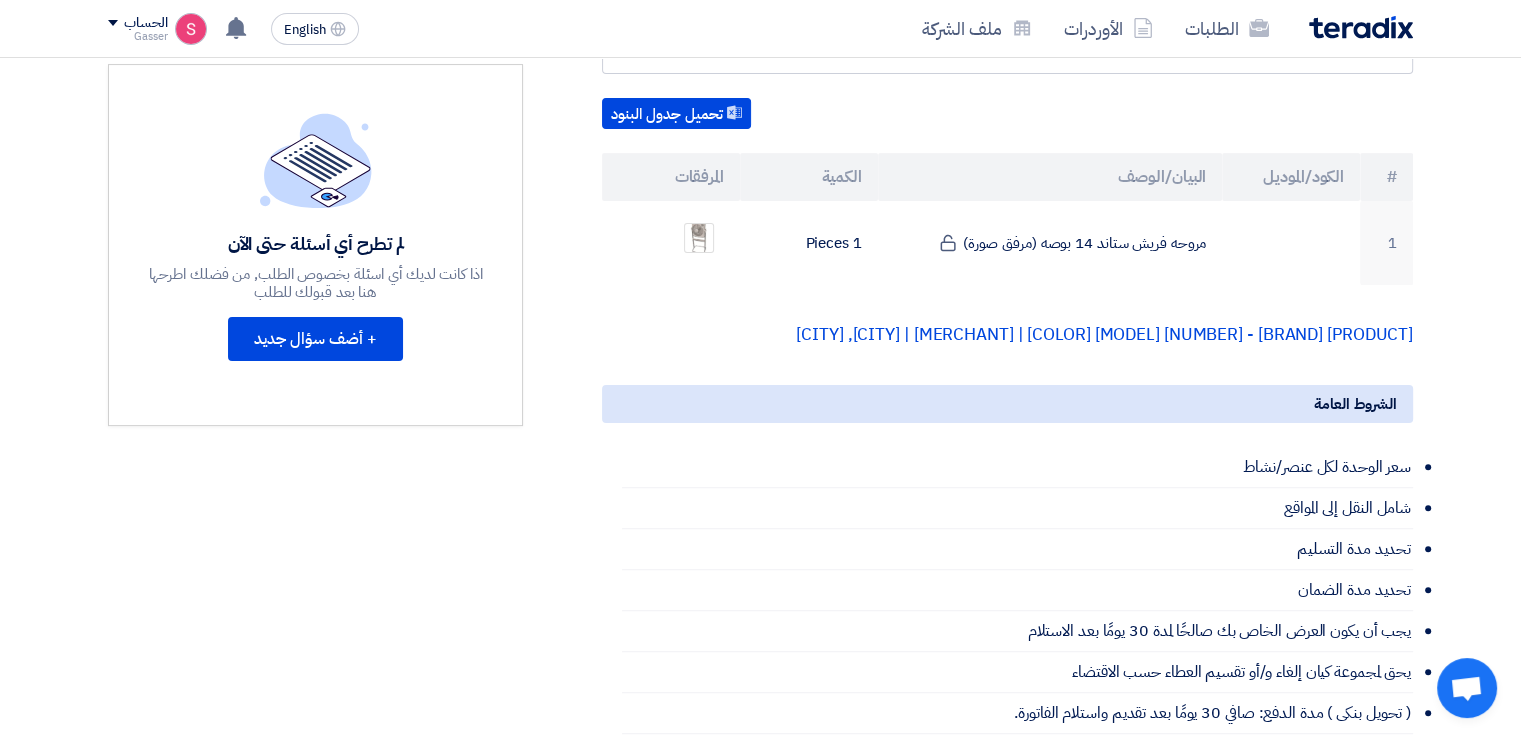 scroll, scrollTop: 0, scrollLeft: 0, axis: both 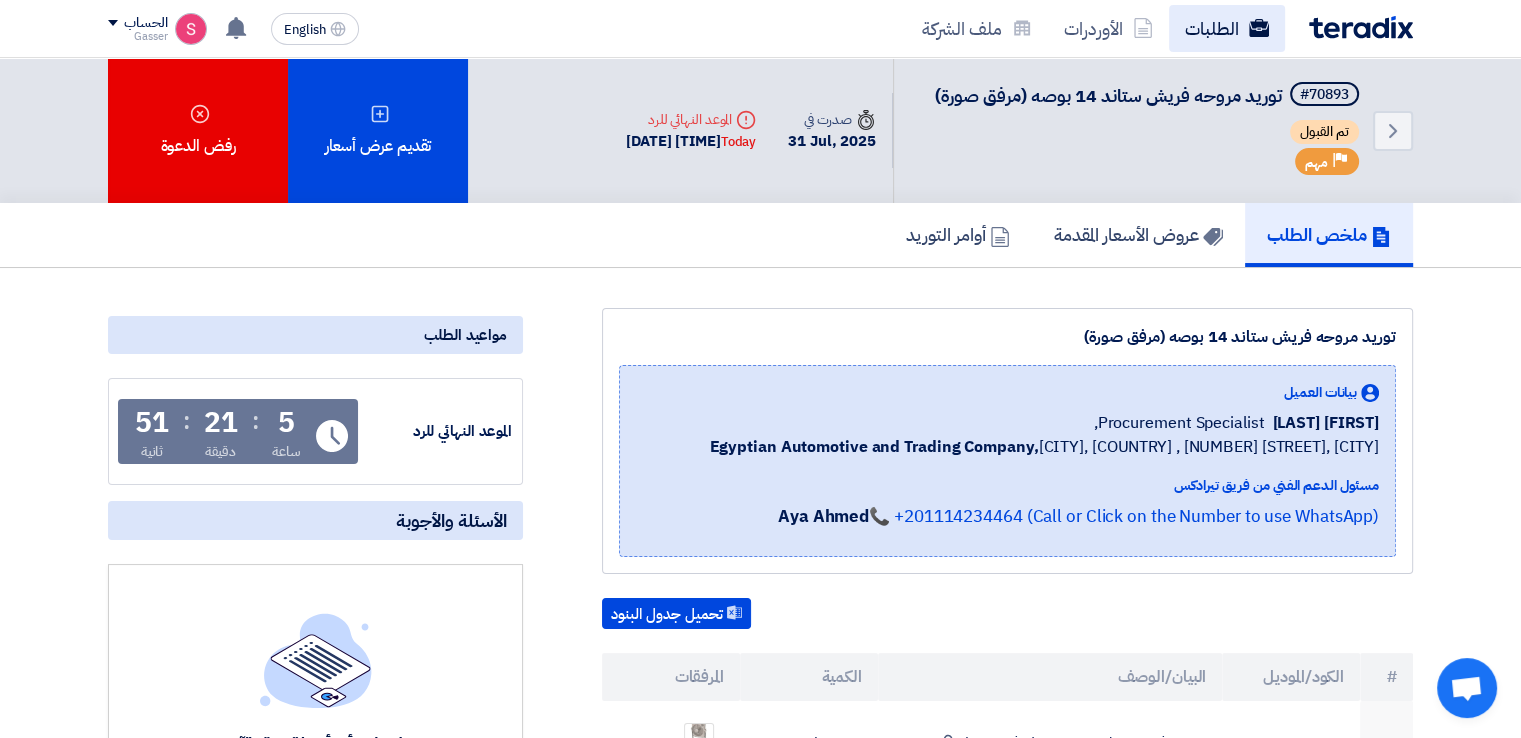 click on "الطلبات" 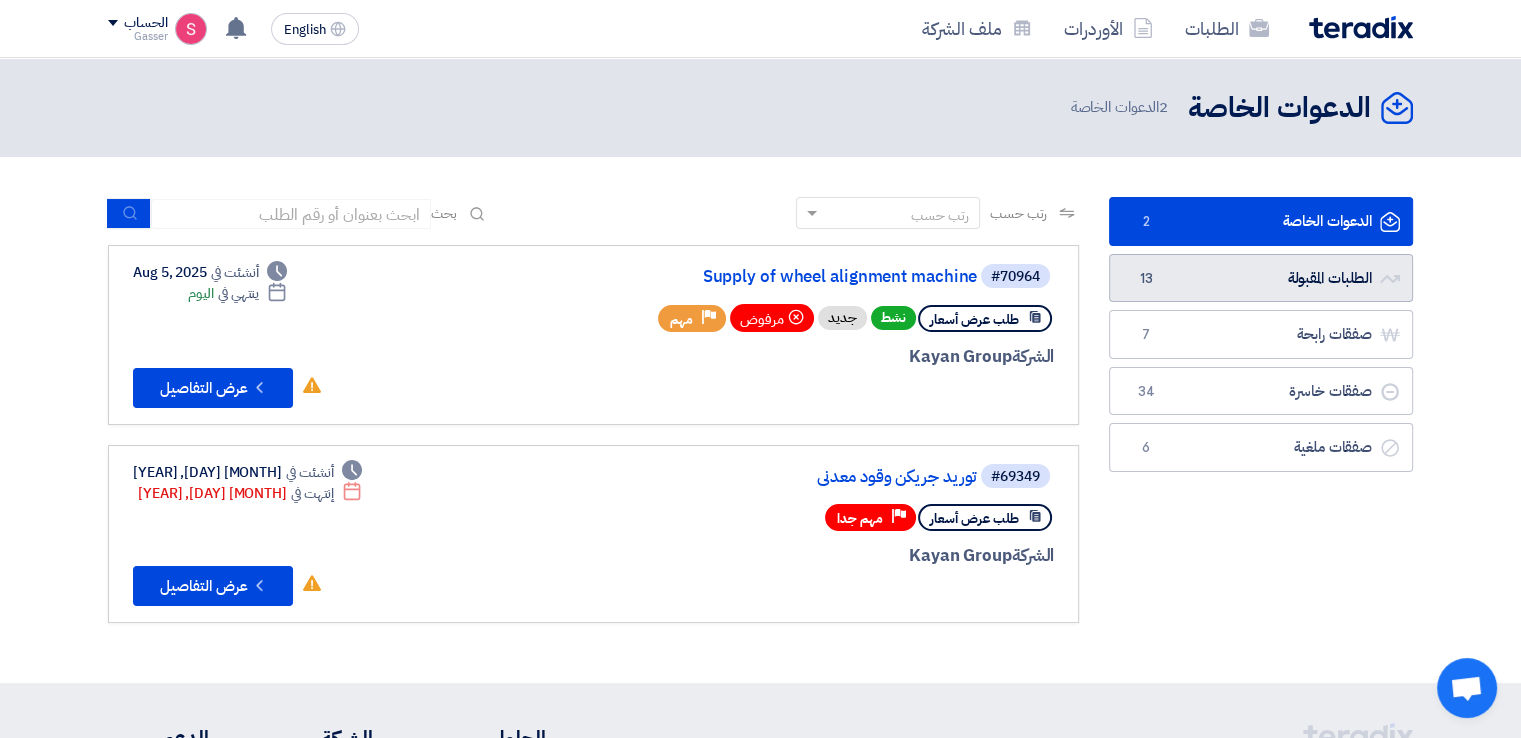 click on "الطلبات المقبولة
الطلبات المقبولة
13" 